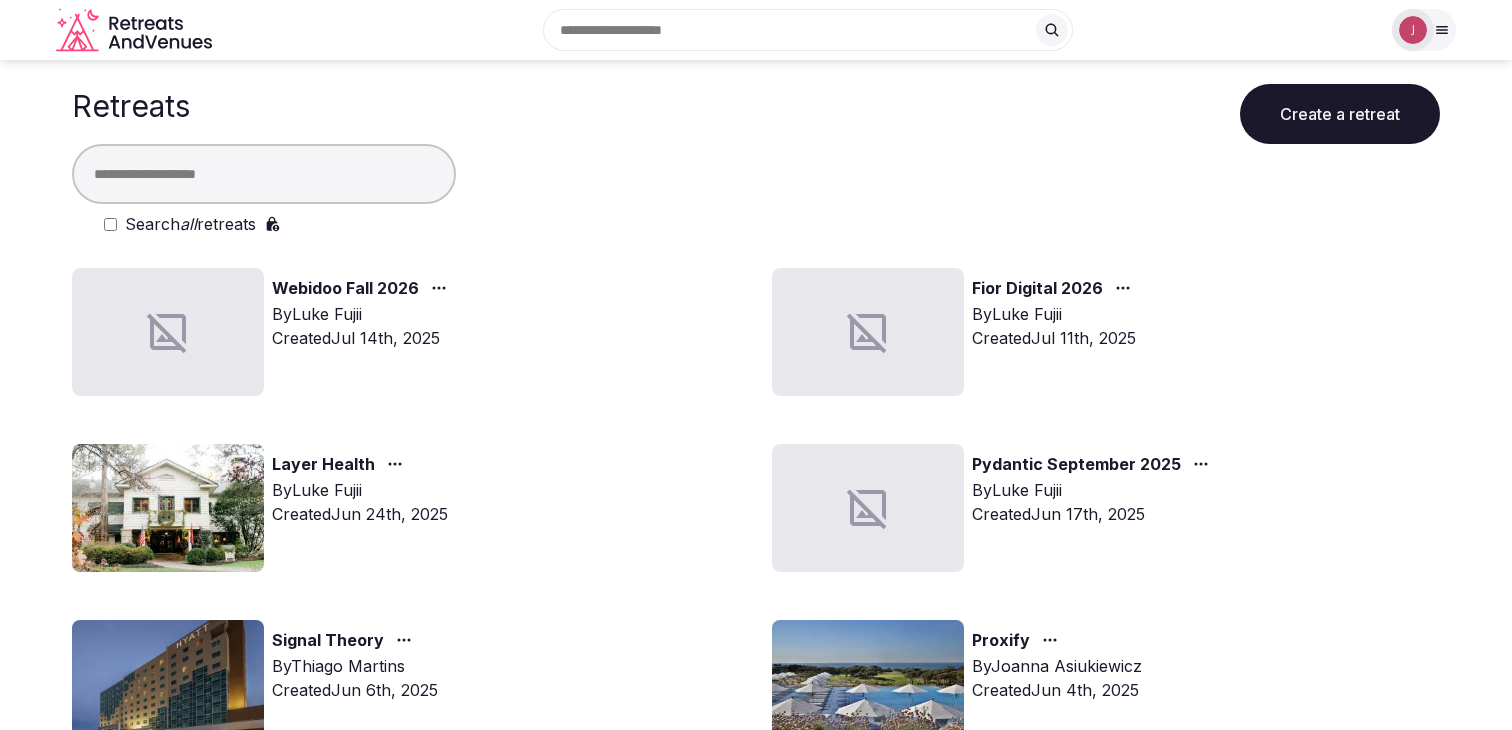 scroll, scrollTop: 0, scrollLeft: 0, axis: both 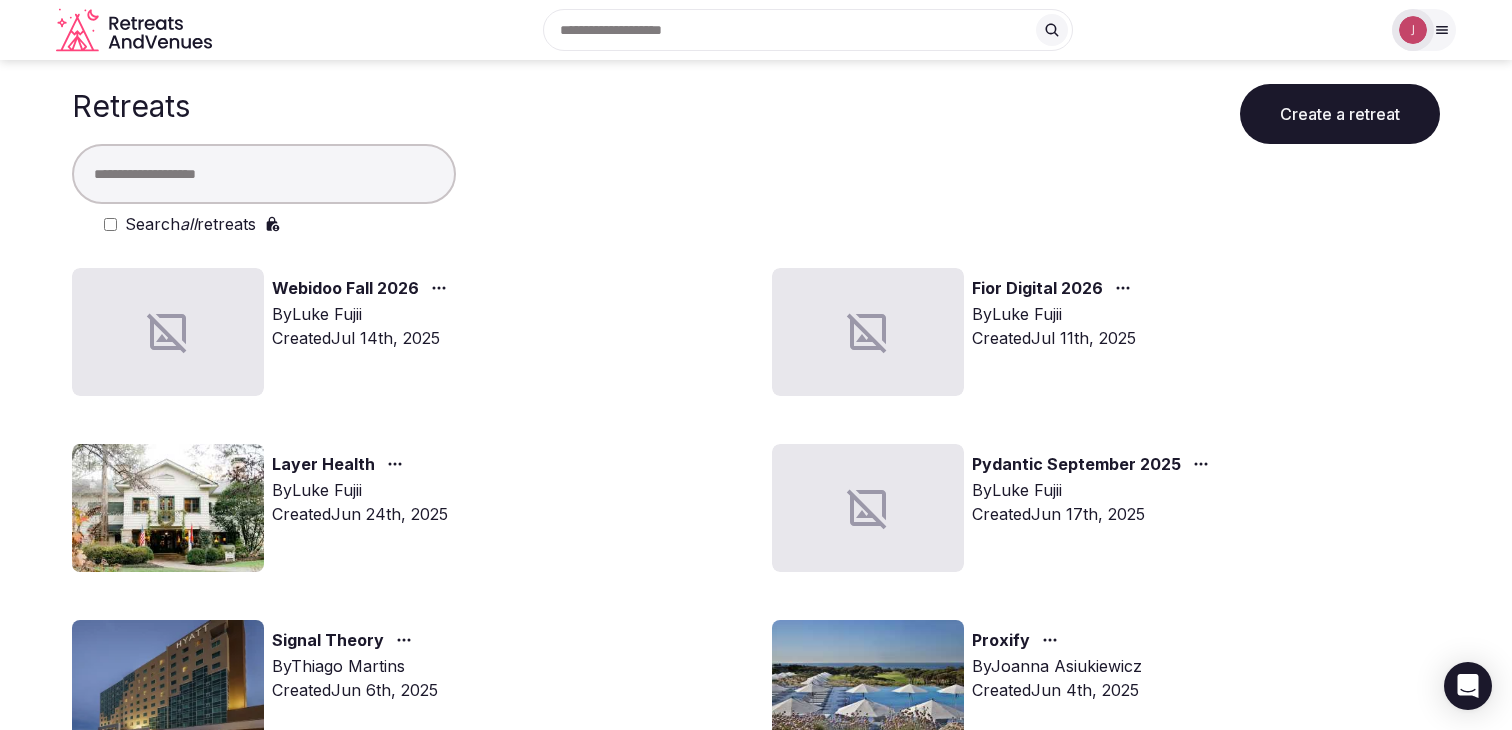 click on "Webidoo Fall 2026" at bounding box center (345, 289) 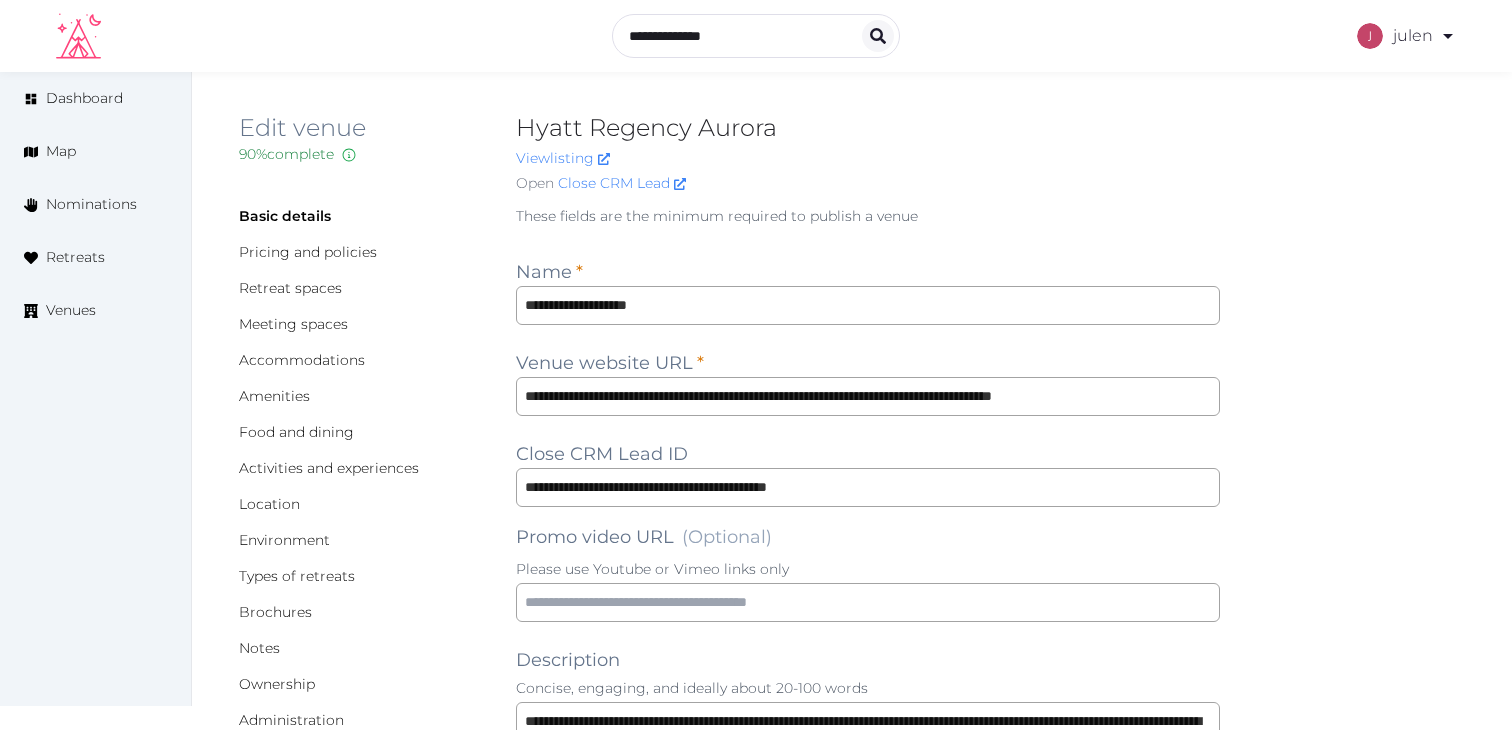 scroll, scrollTop: 2485, scrollLeft: 0, axis: vertical 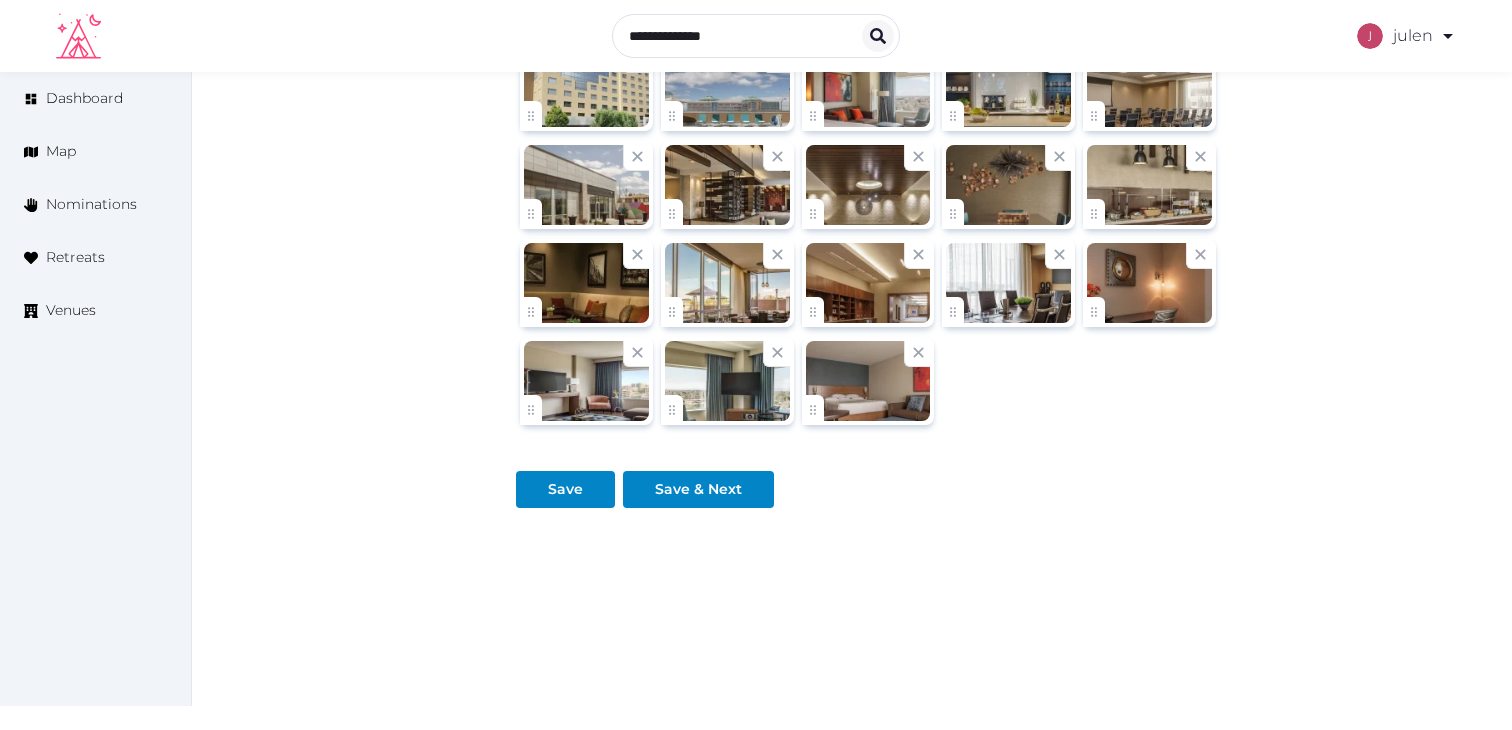 click on "Venues" at bounding box center (71, 310) 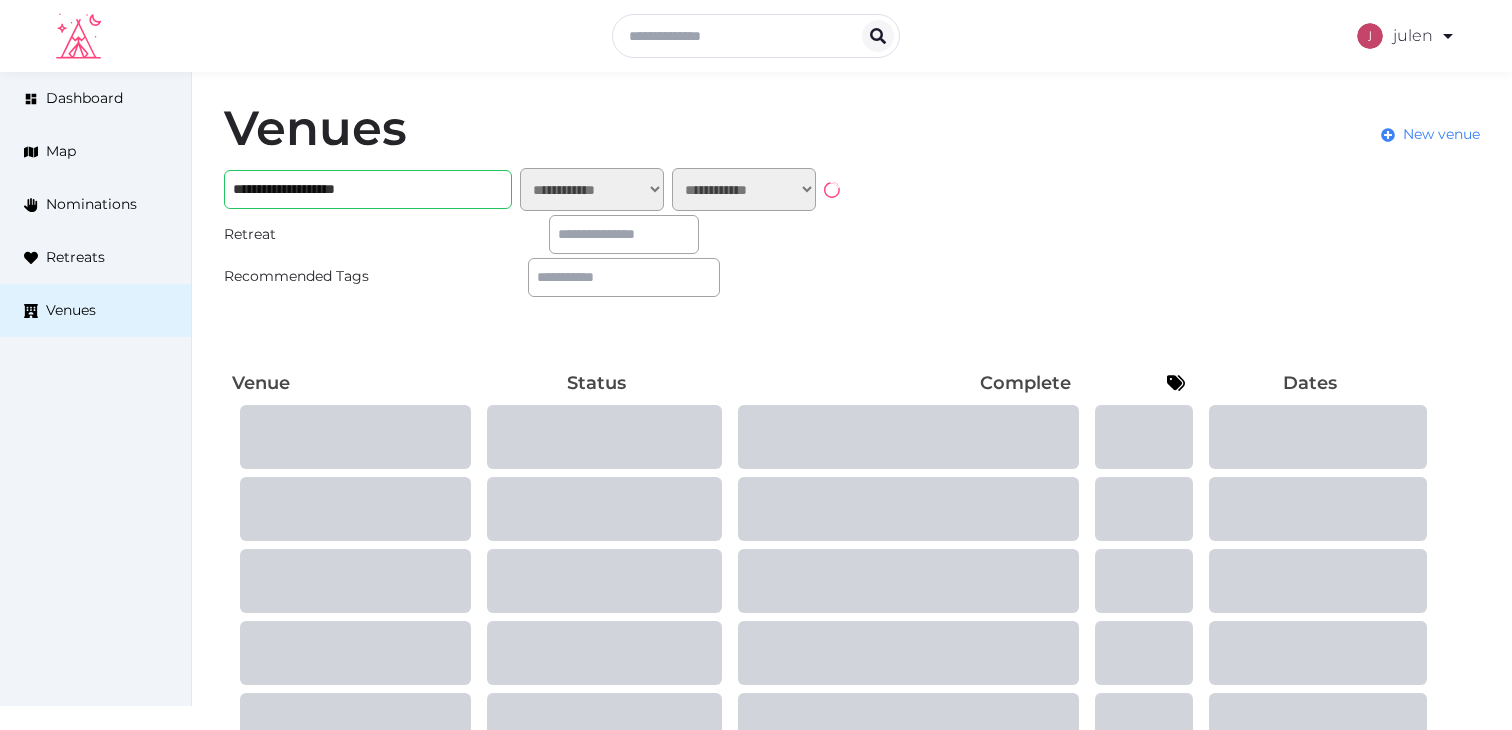 scroll, scrollTop: 0, scrollLeft: 0, axis: both 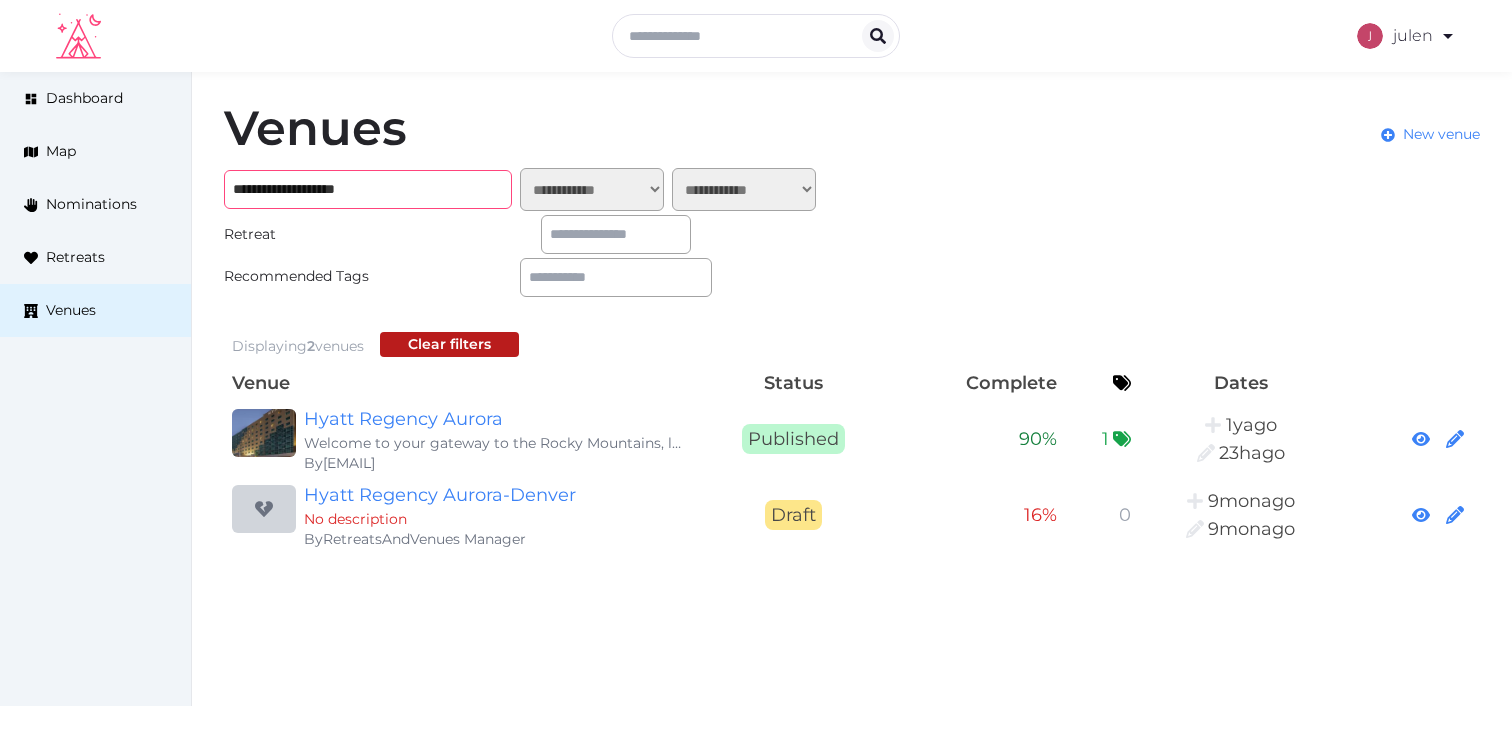 click on "**********" at bounding box center (368, 189) 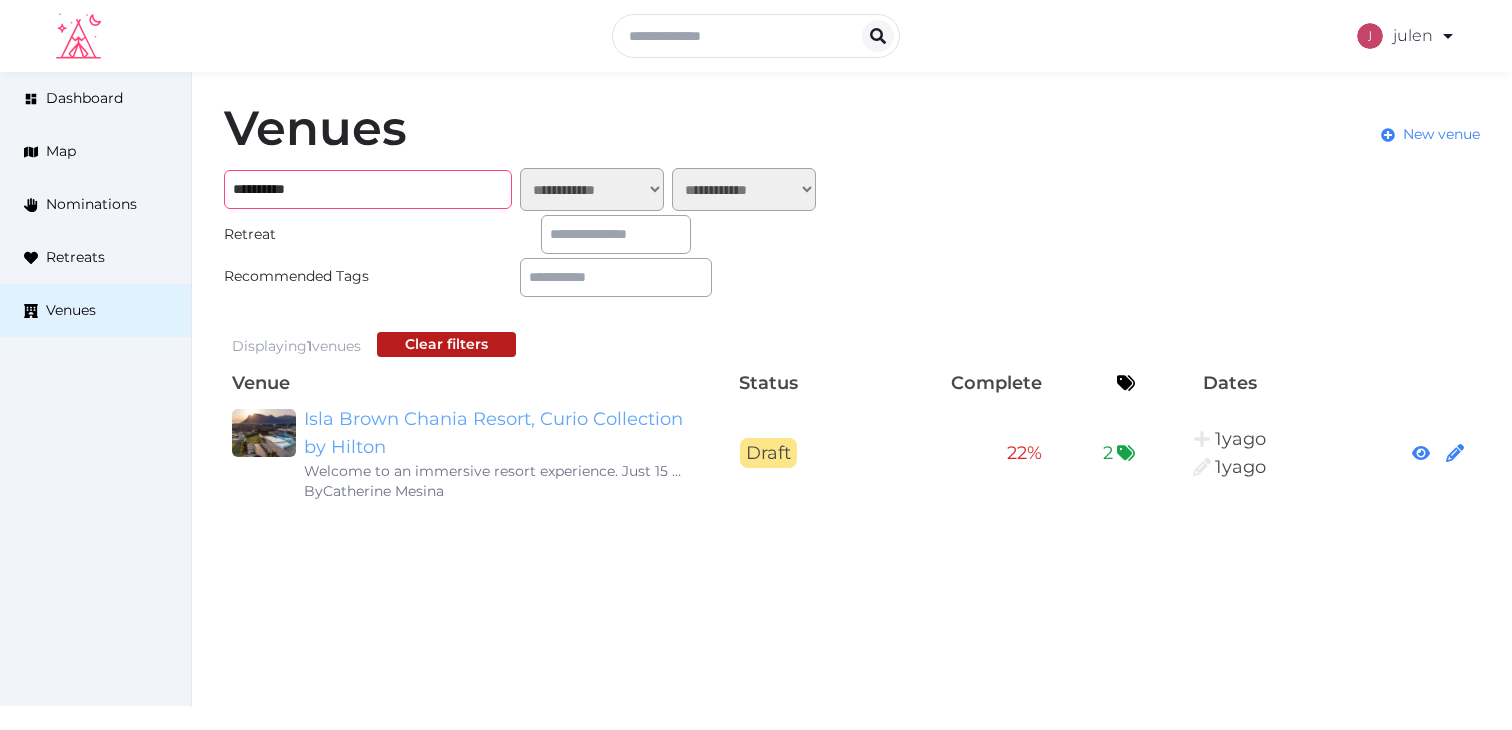 type on "**********" 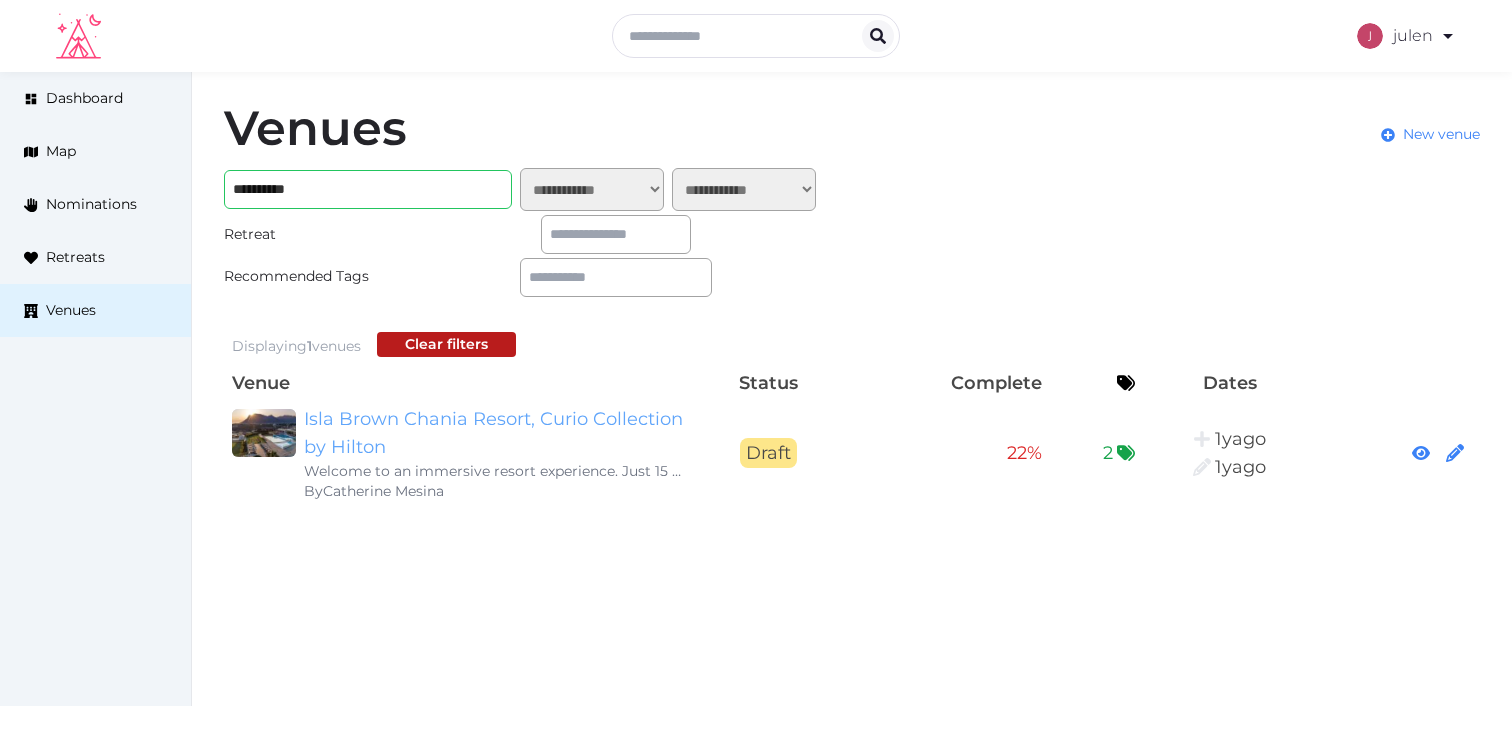 click on "Isla Brown Chania Resort, Curio Collection by Hilton" at bounding box center [496, 433] 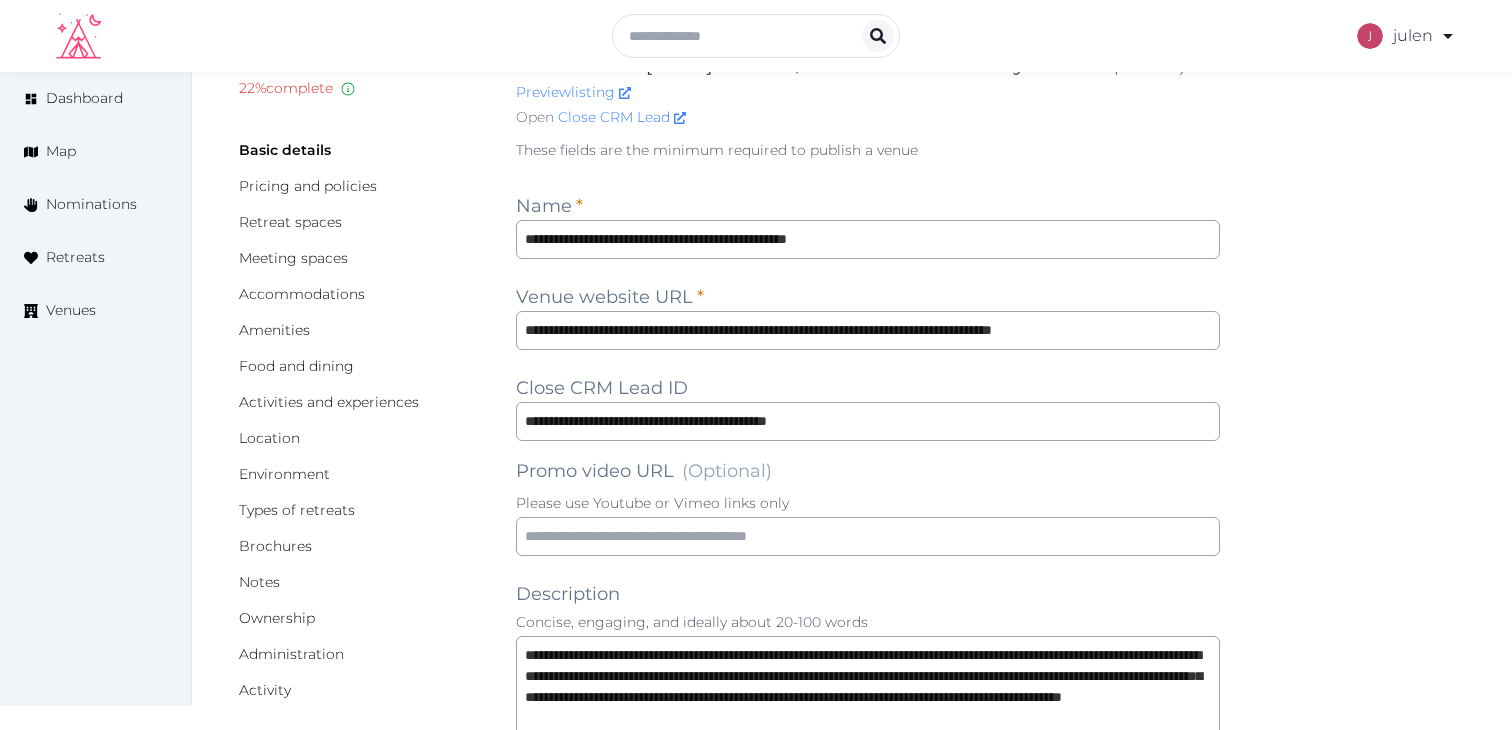 scroll, scrollTop: 67, scrollLeft: 0, axis: vertical 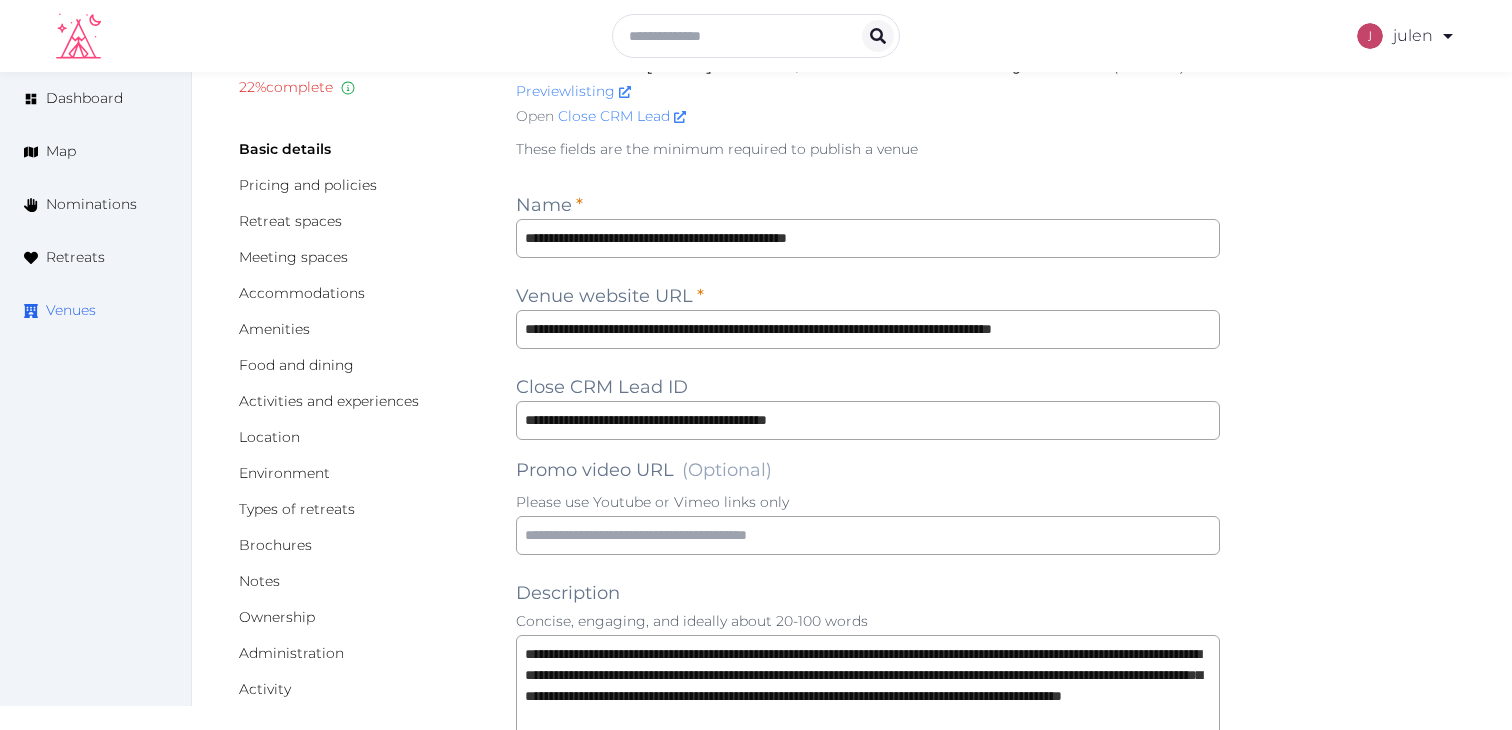 click on "Venues" at bounding box center (71, 310) 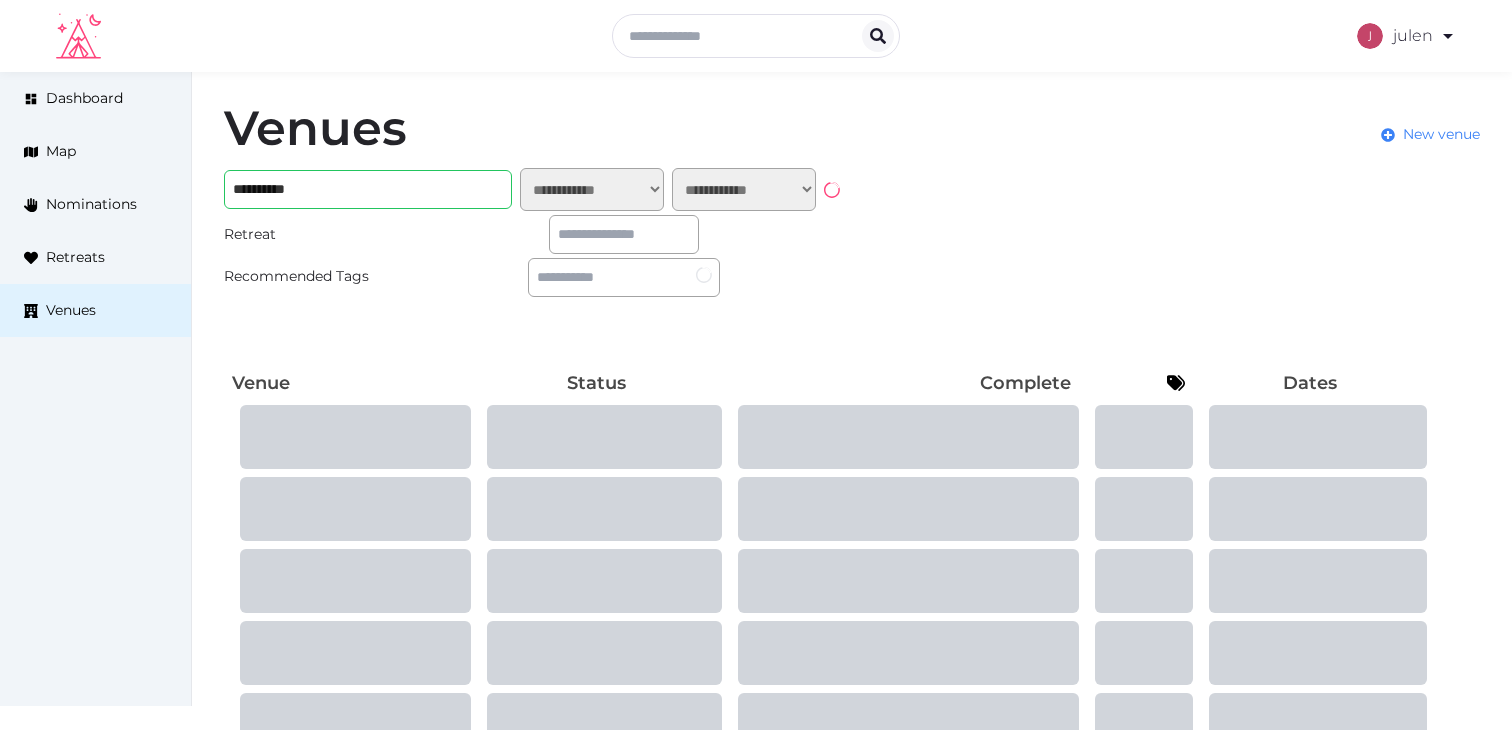 scroll, scrollTop: 0, scrollLeft: 0, axis: both 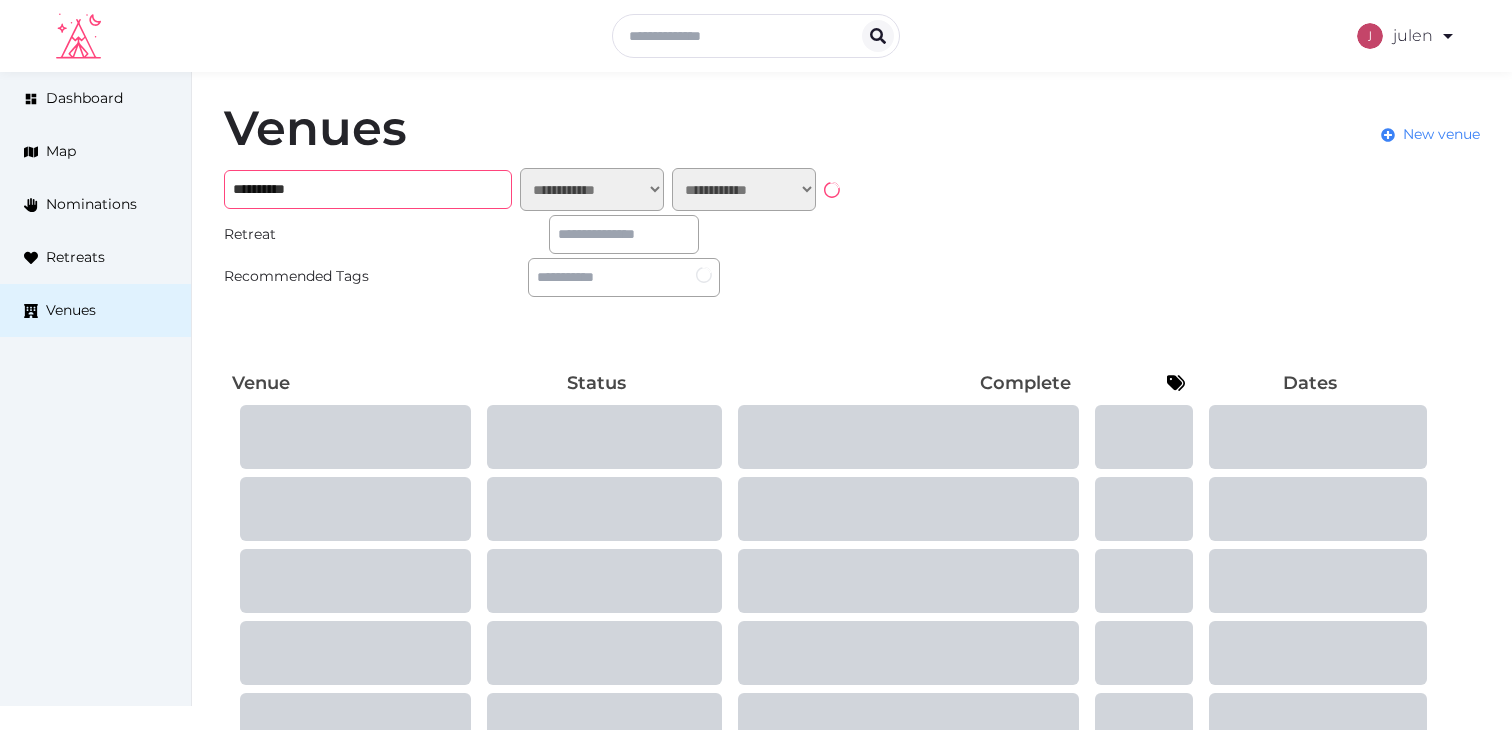 click on "**********" at bounding box center [368, 189] 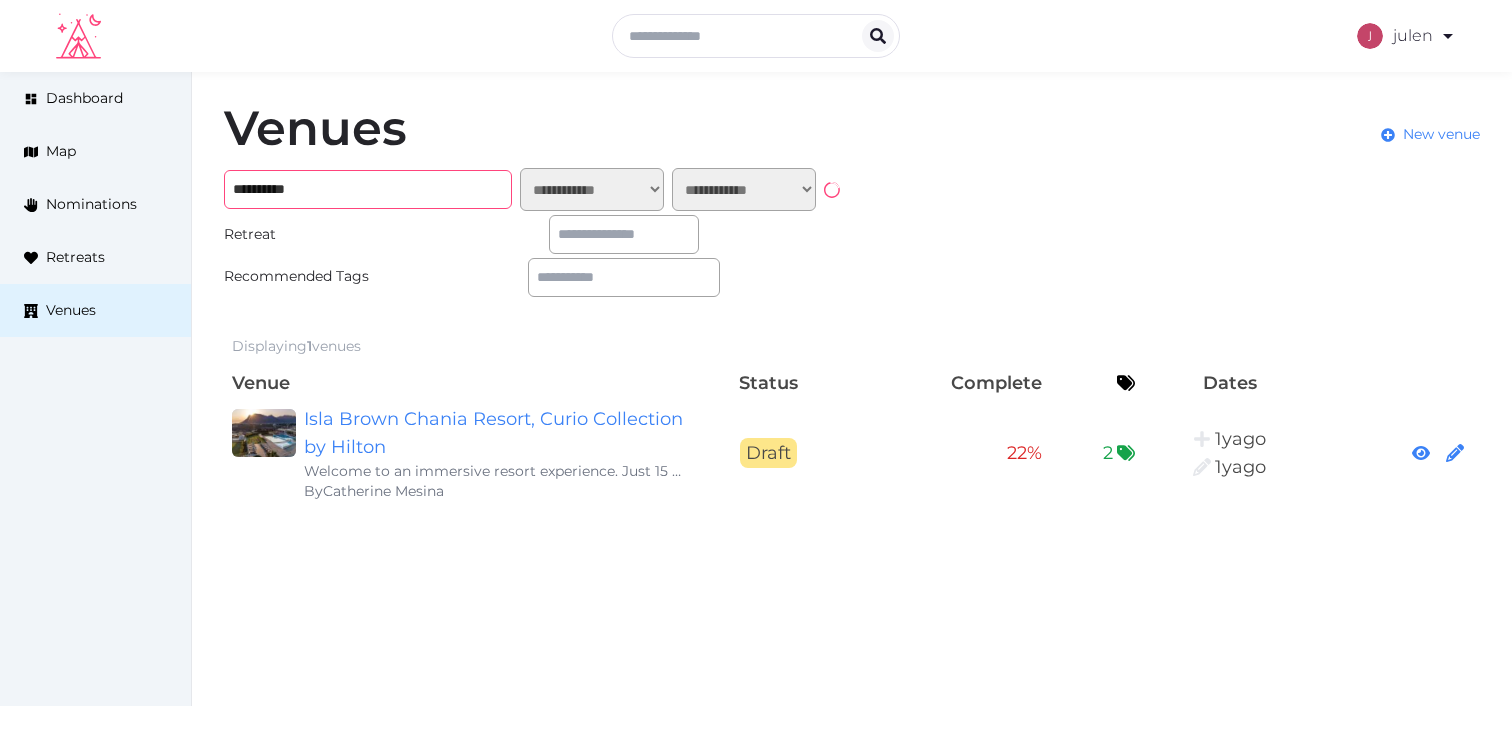 click on "**********" at bounding box center [368, 189] 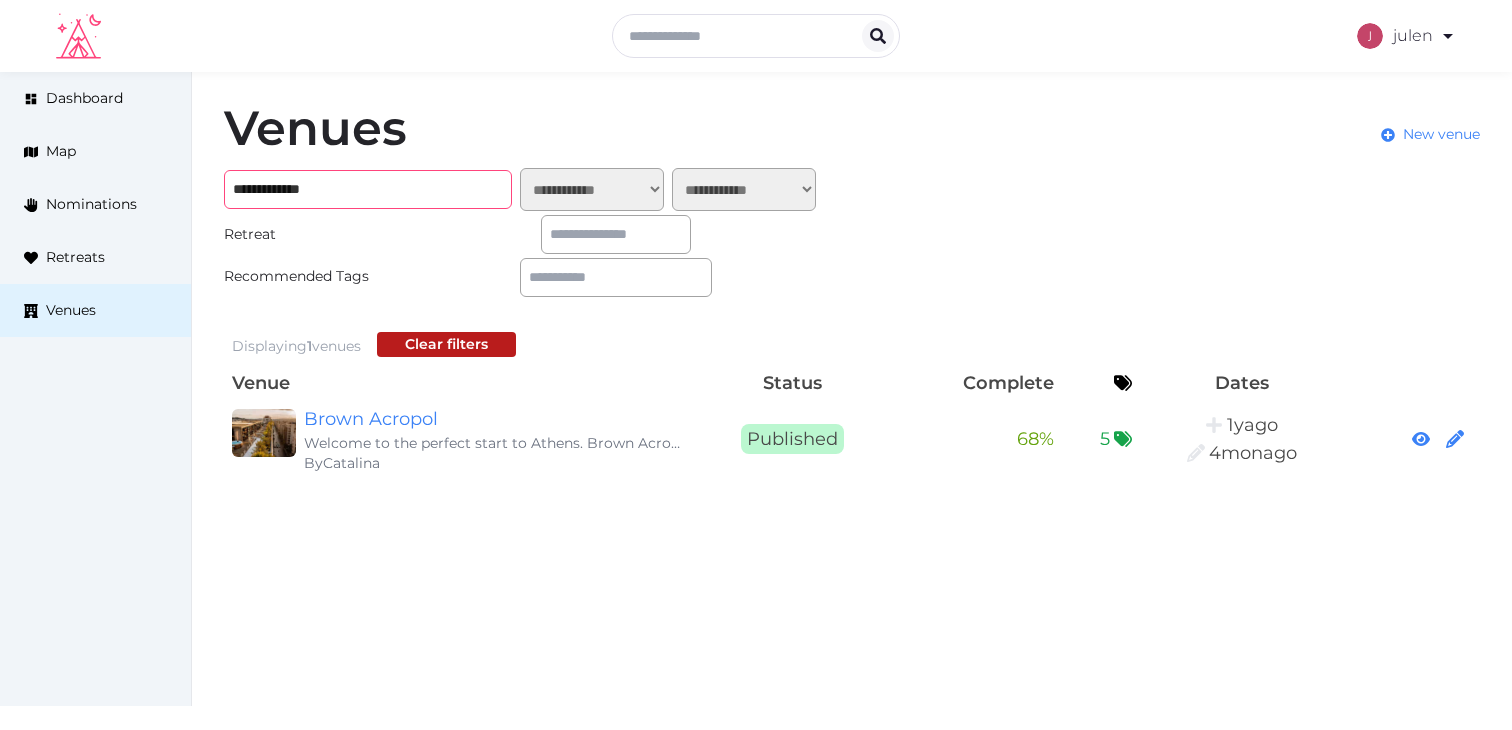 click on "**********" at bounding box center (368, 189) 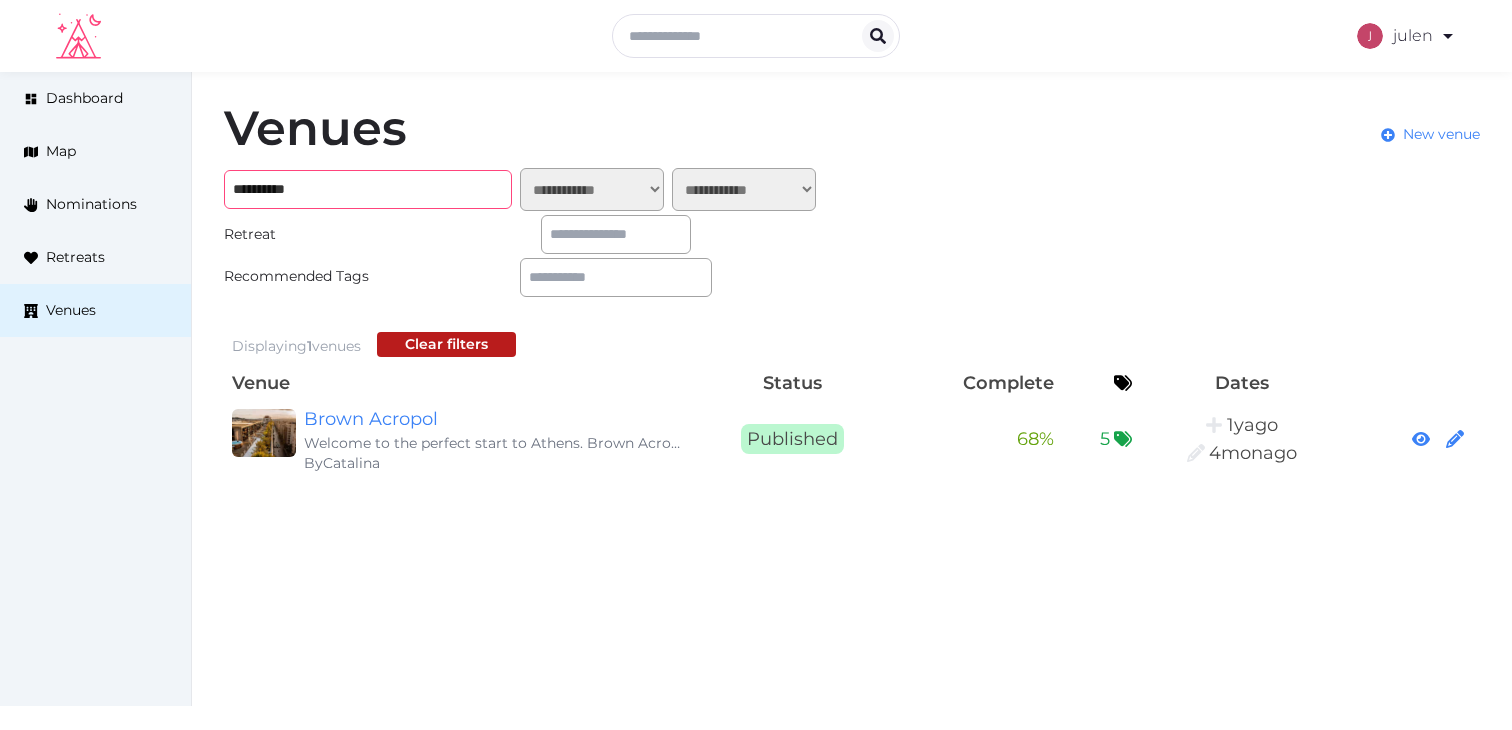 type on "**********" 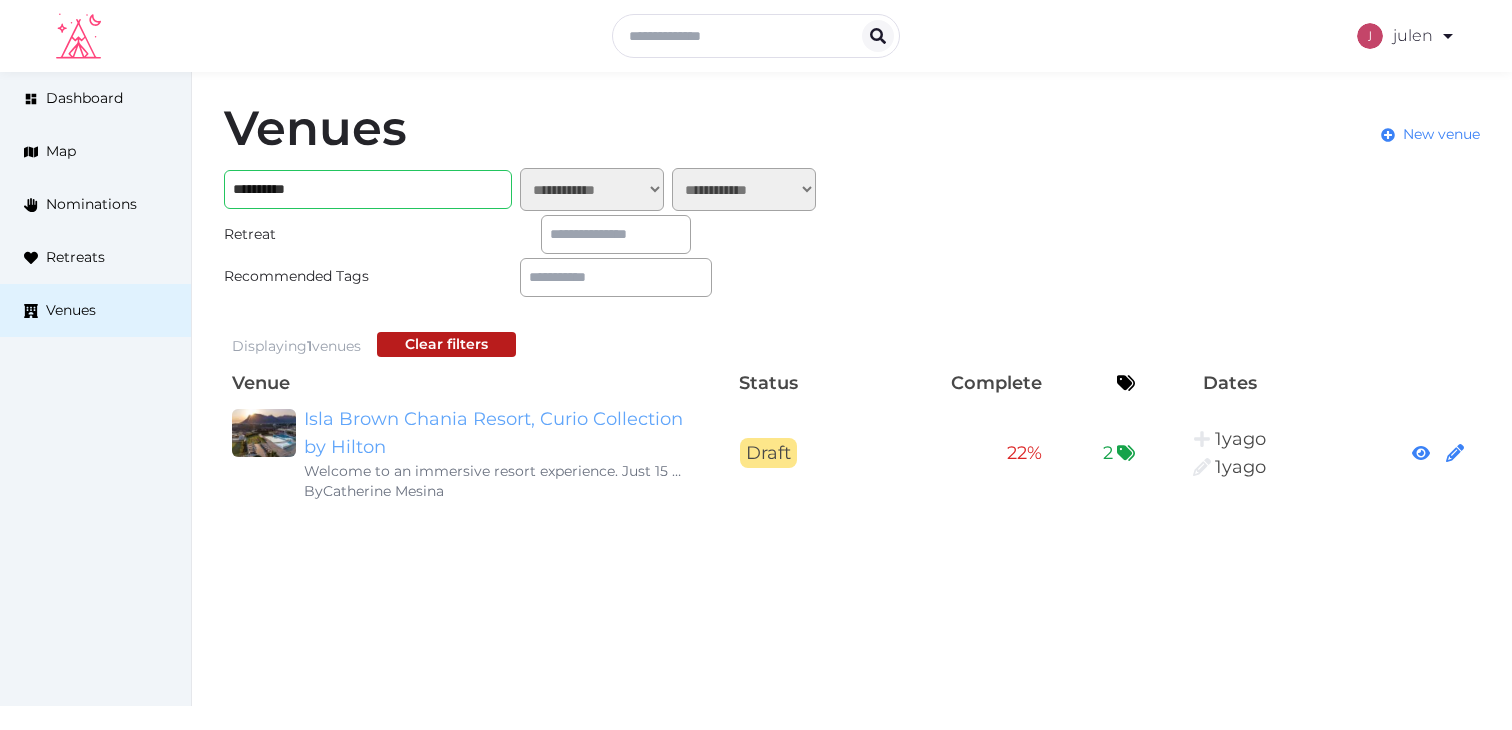 click on "Isla Brown Chania Resort, Curio Collection by Hilton" at bounding box center (496, 433) 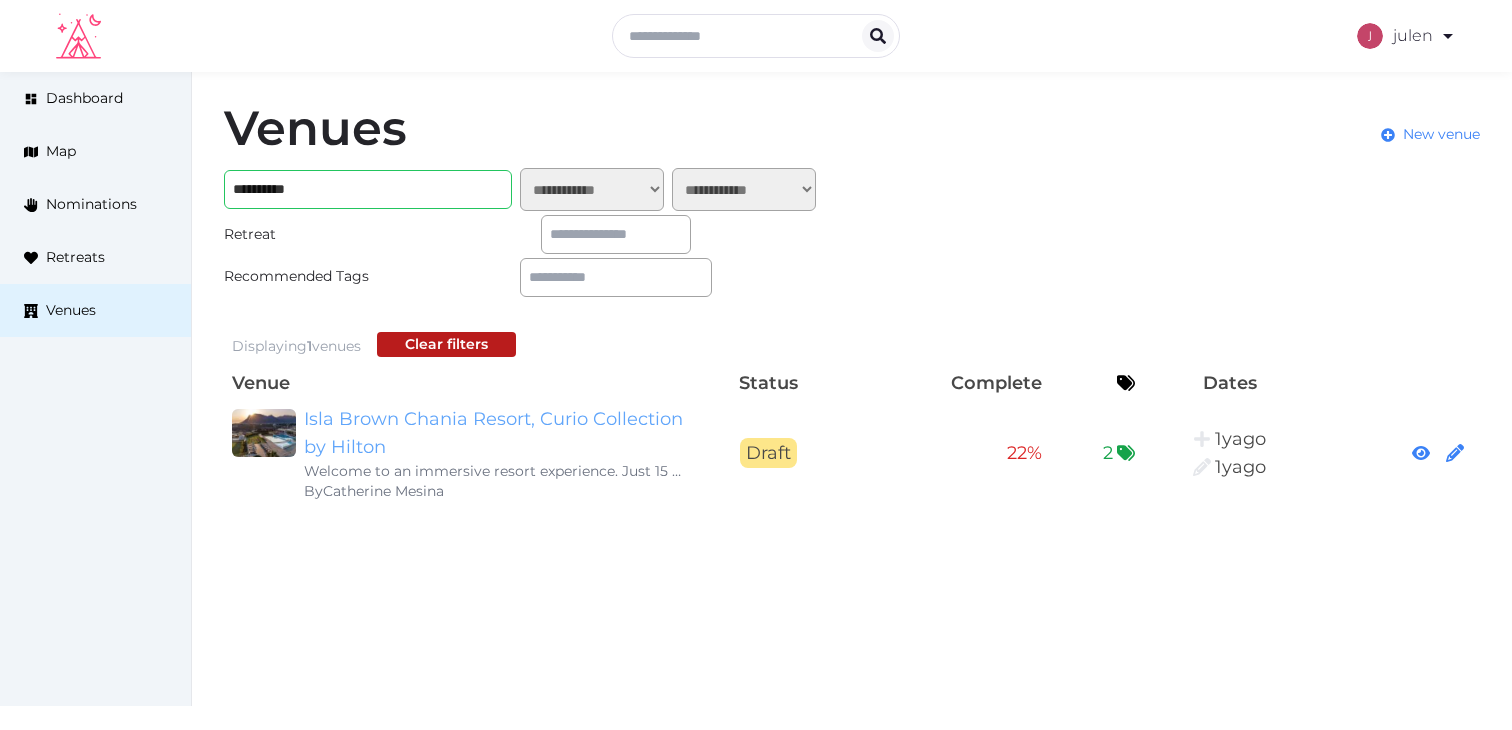 click on "Isla Brown Chania Resort, Curio Collection by Hilton" at bounding box center (496, 433) 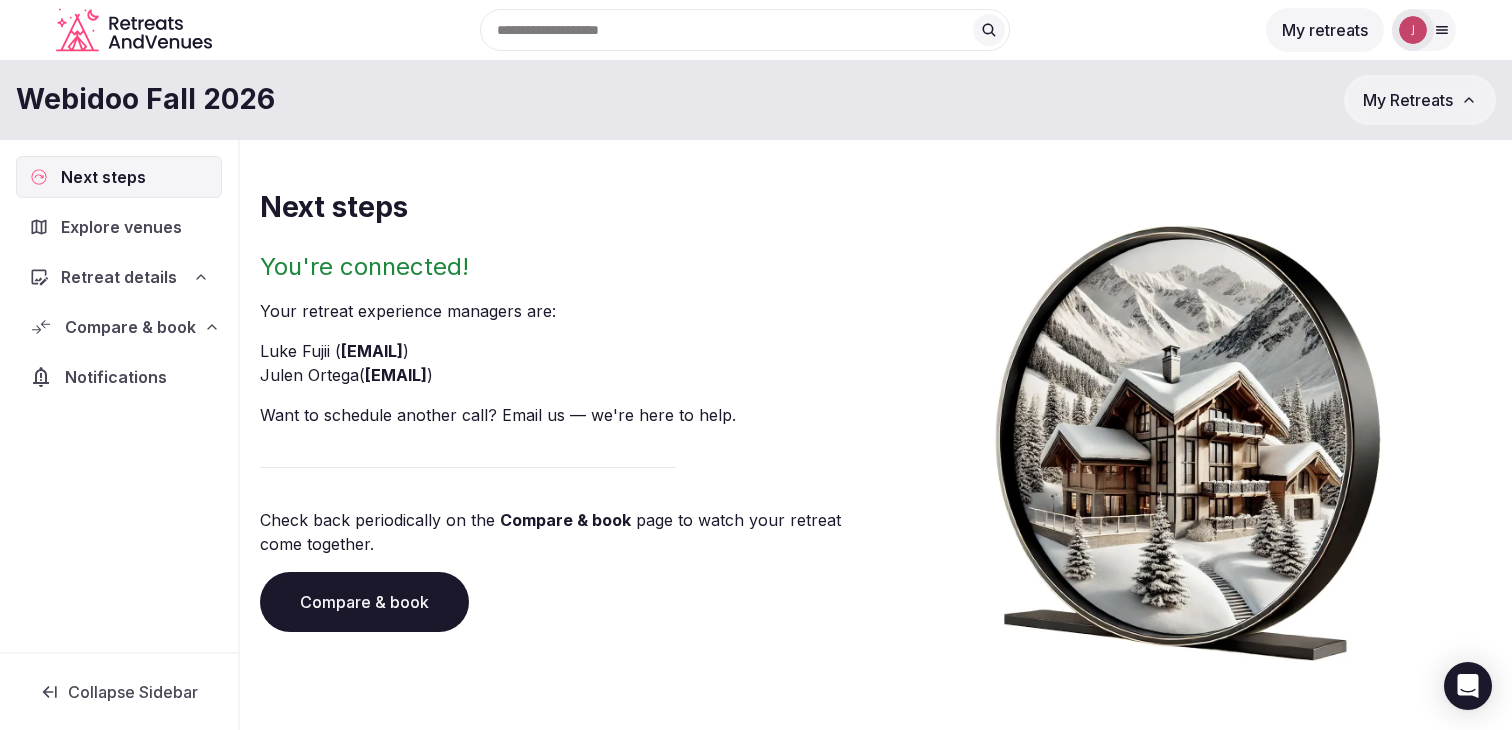 scroll, scrollTop: 0, scrollLeft: 0, axis: both 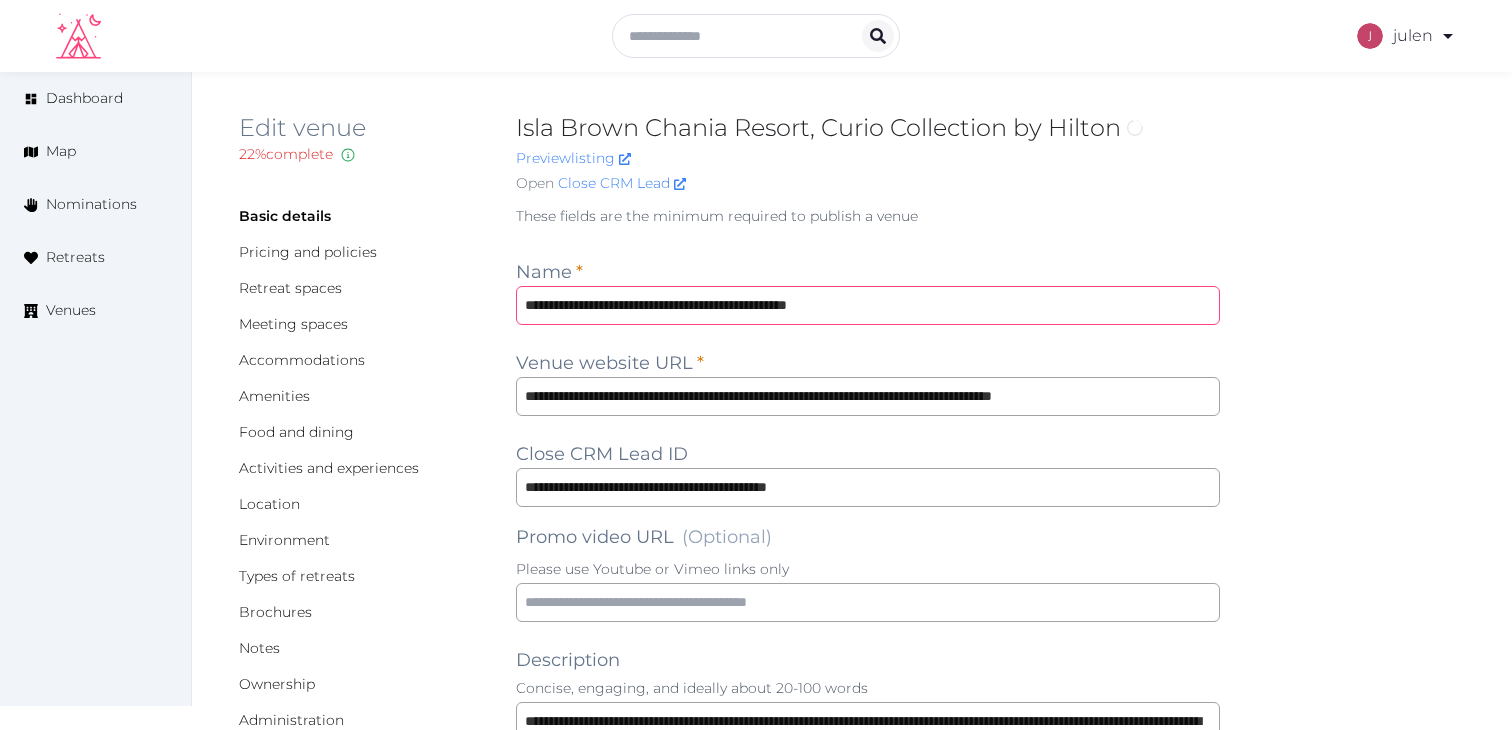 click on "**********" at bounding box center (868, 305) 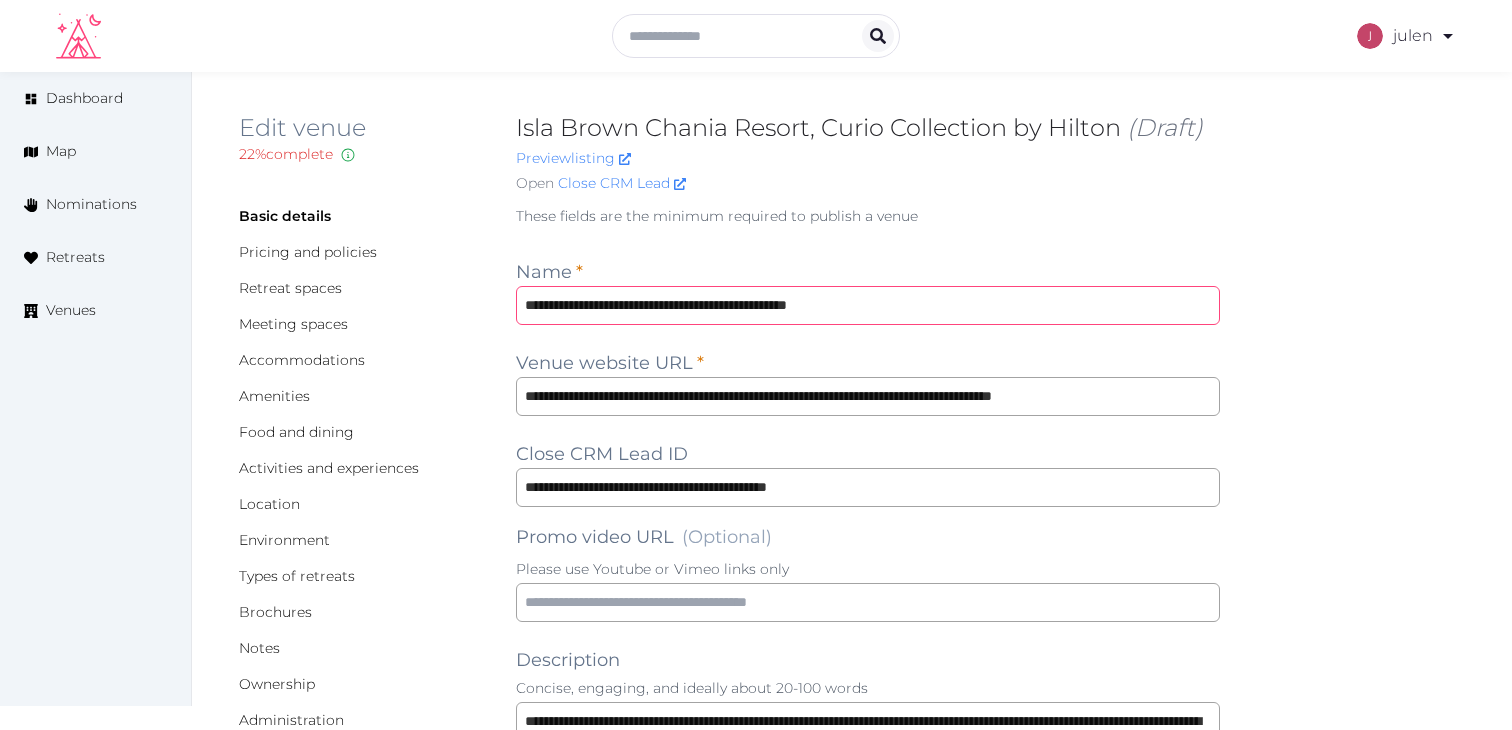 paste 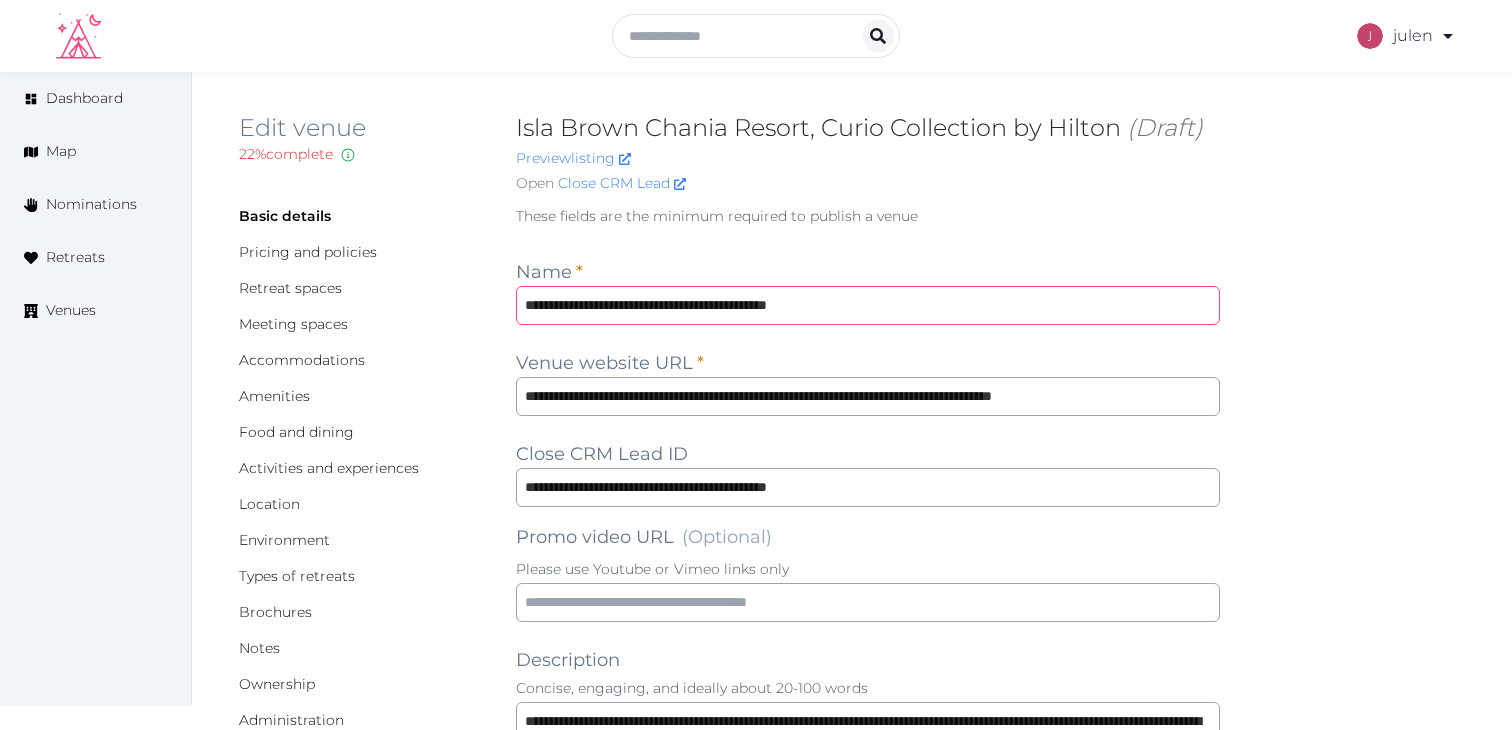 type on "**********" 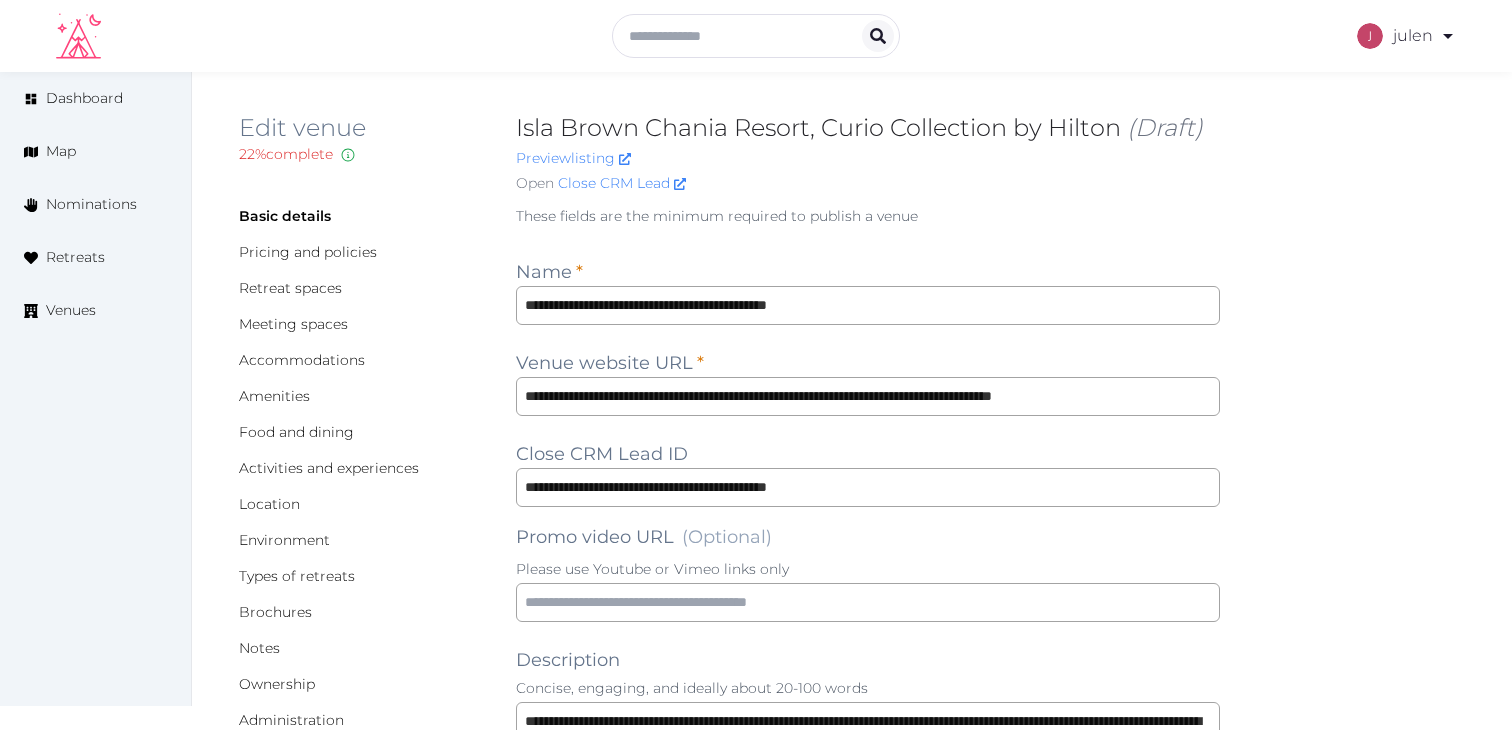 click on "**********" at bounding box center (868, 1428) 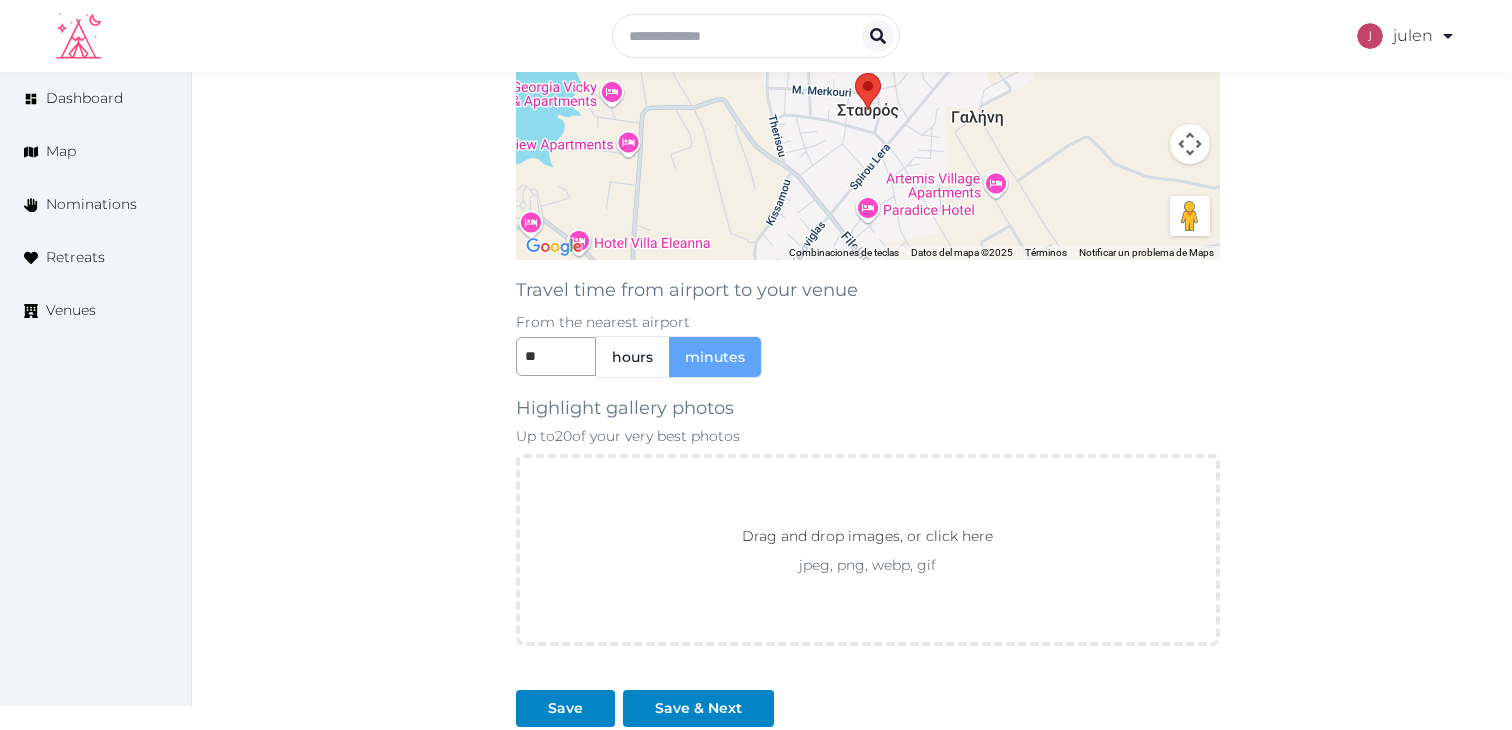 scroll, scrollTop: 2143, scrollLeft: 0, axis: vertical 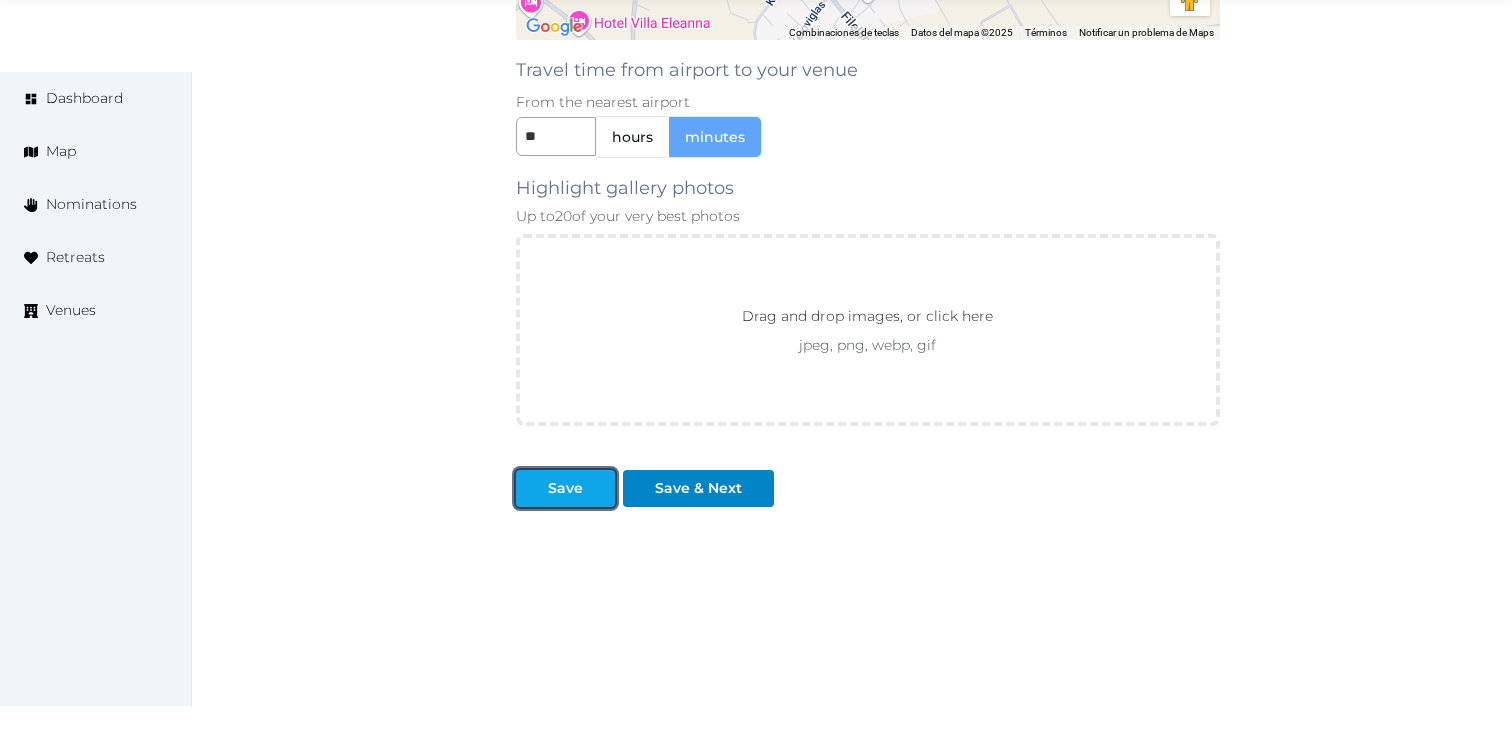 click on "Save" at bounding box center (565, 488) 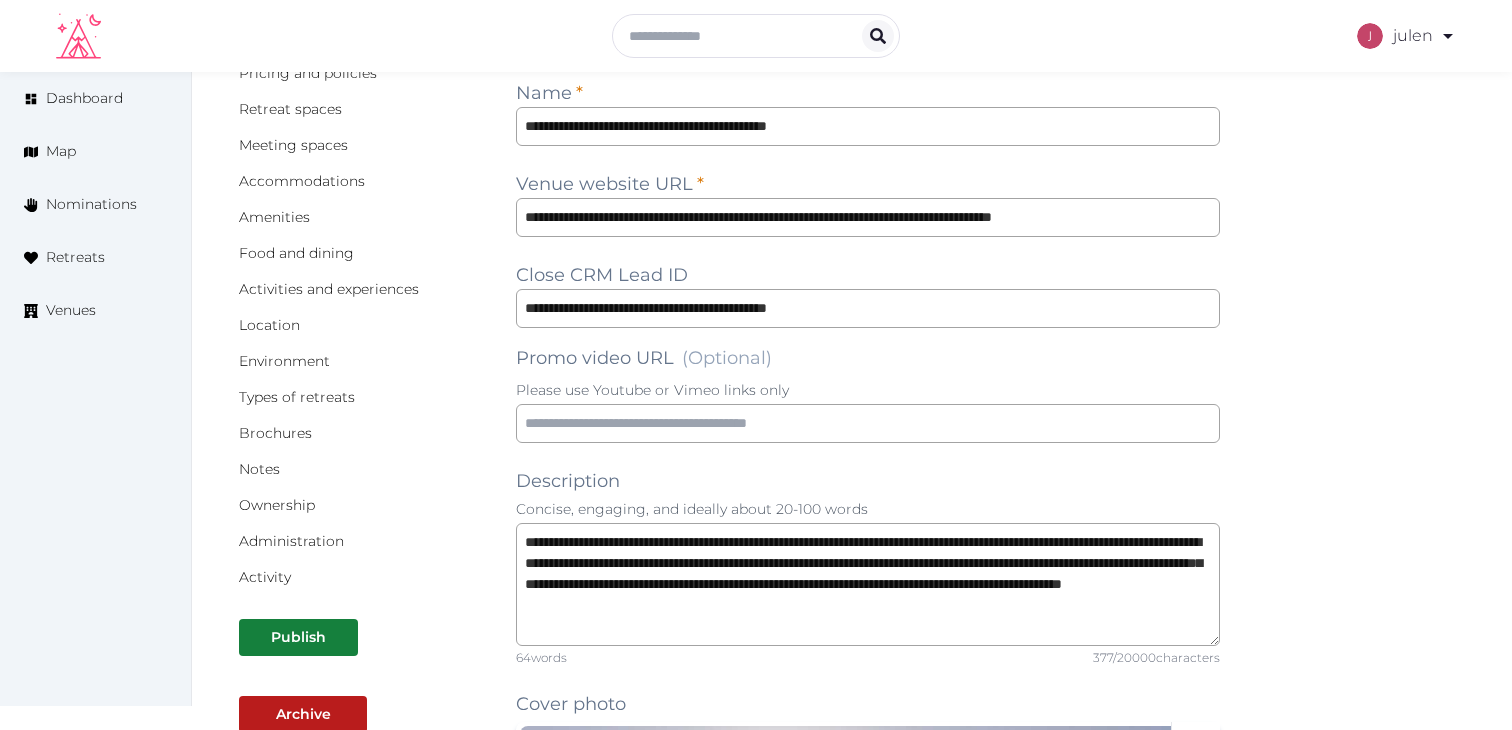scroll, scrollTop: 216, scrollLeft: 0, axis: vertical 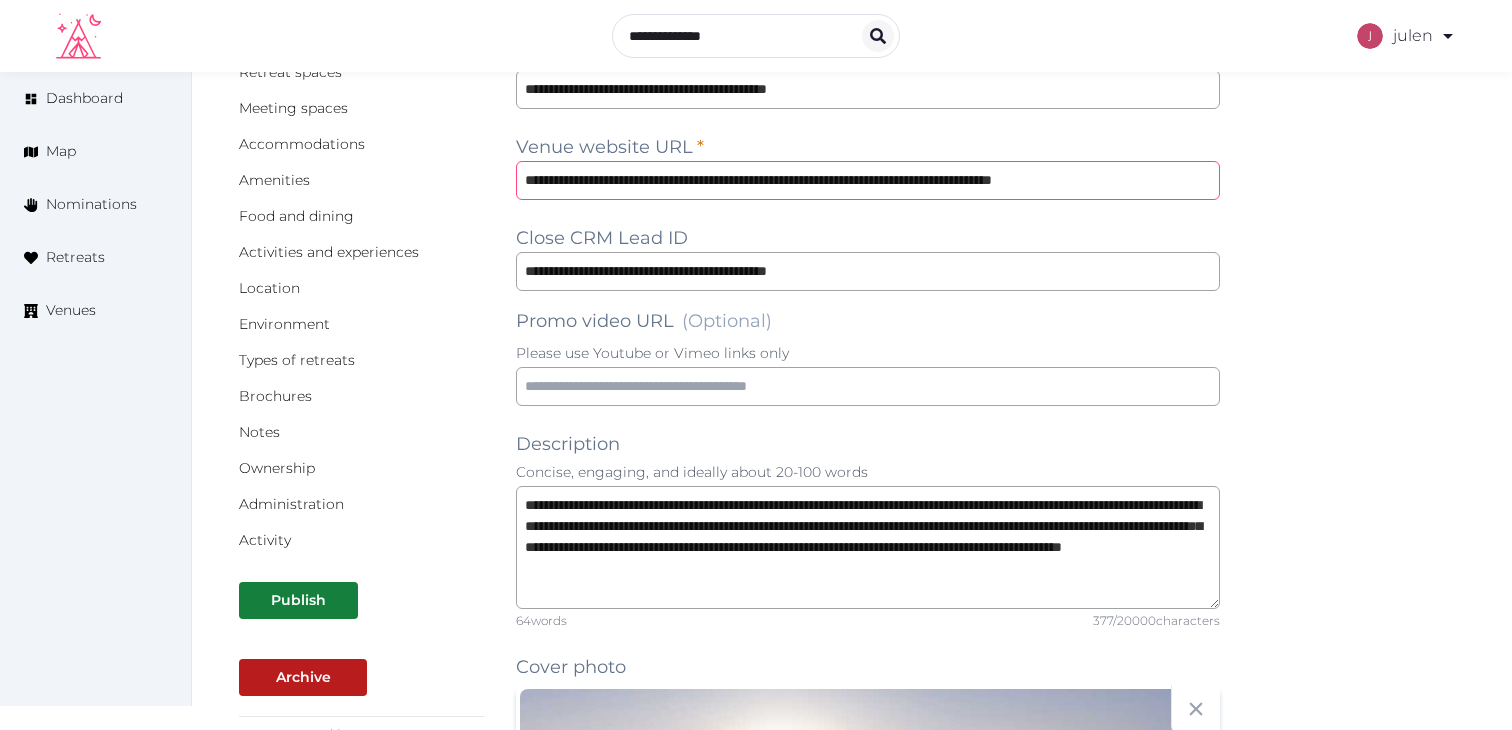 click on "**********" at bounding box center (868, 180) 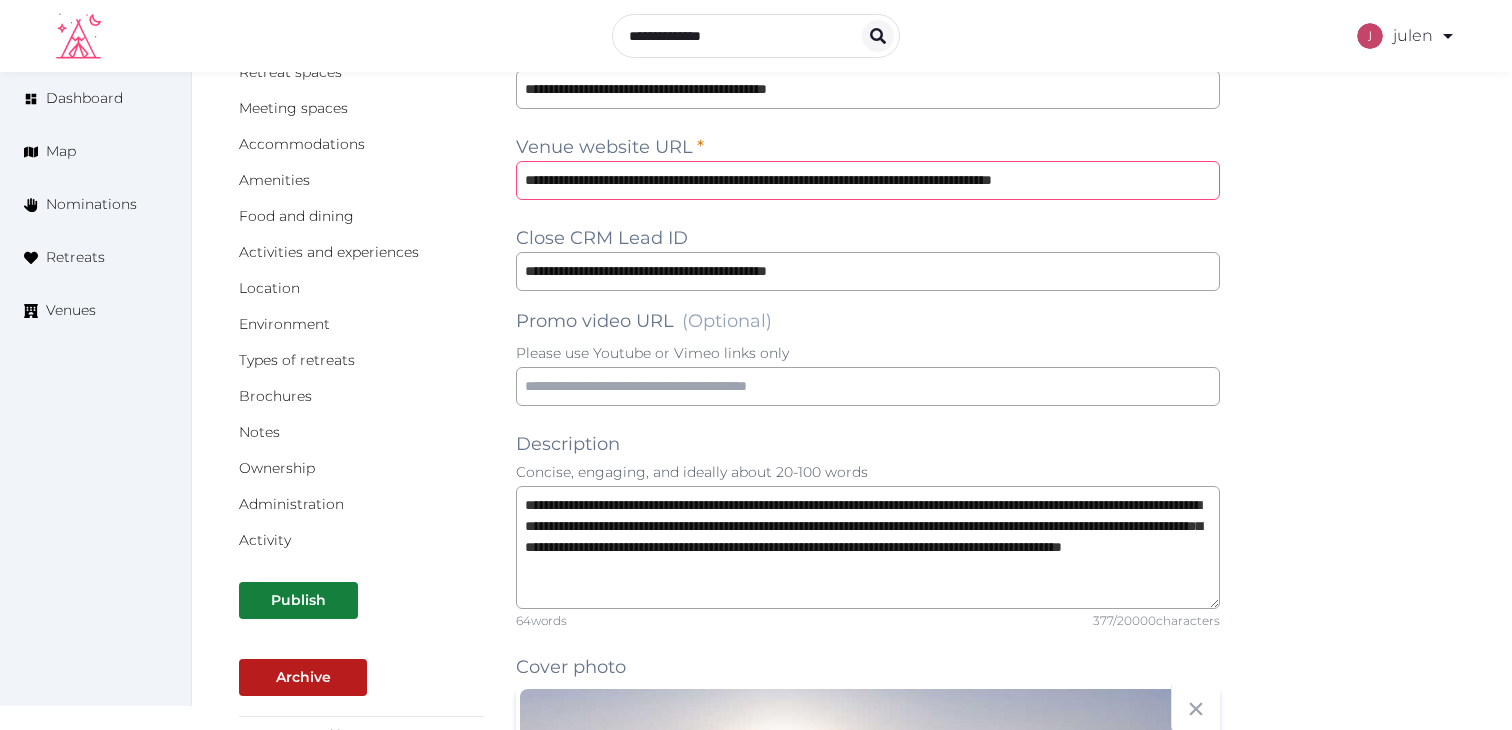 scroll, scrollTop: 0, scrollLeft: 32, axis: horizontal 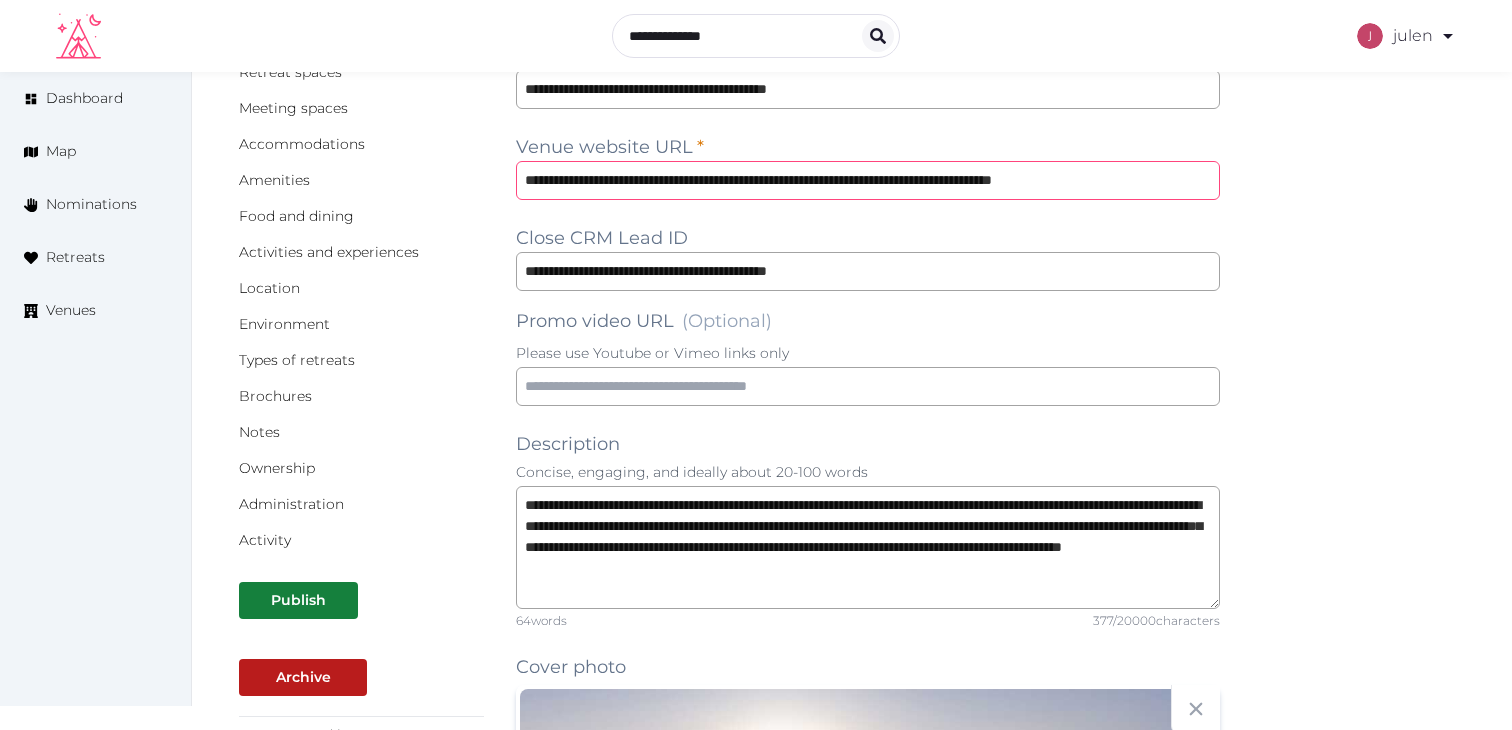 drag, startPoint x: 992, startPoint y: 179, endPoint x: 1420, endPoint y: 172, distance: 428.05725 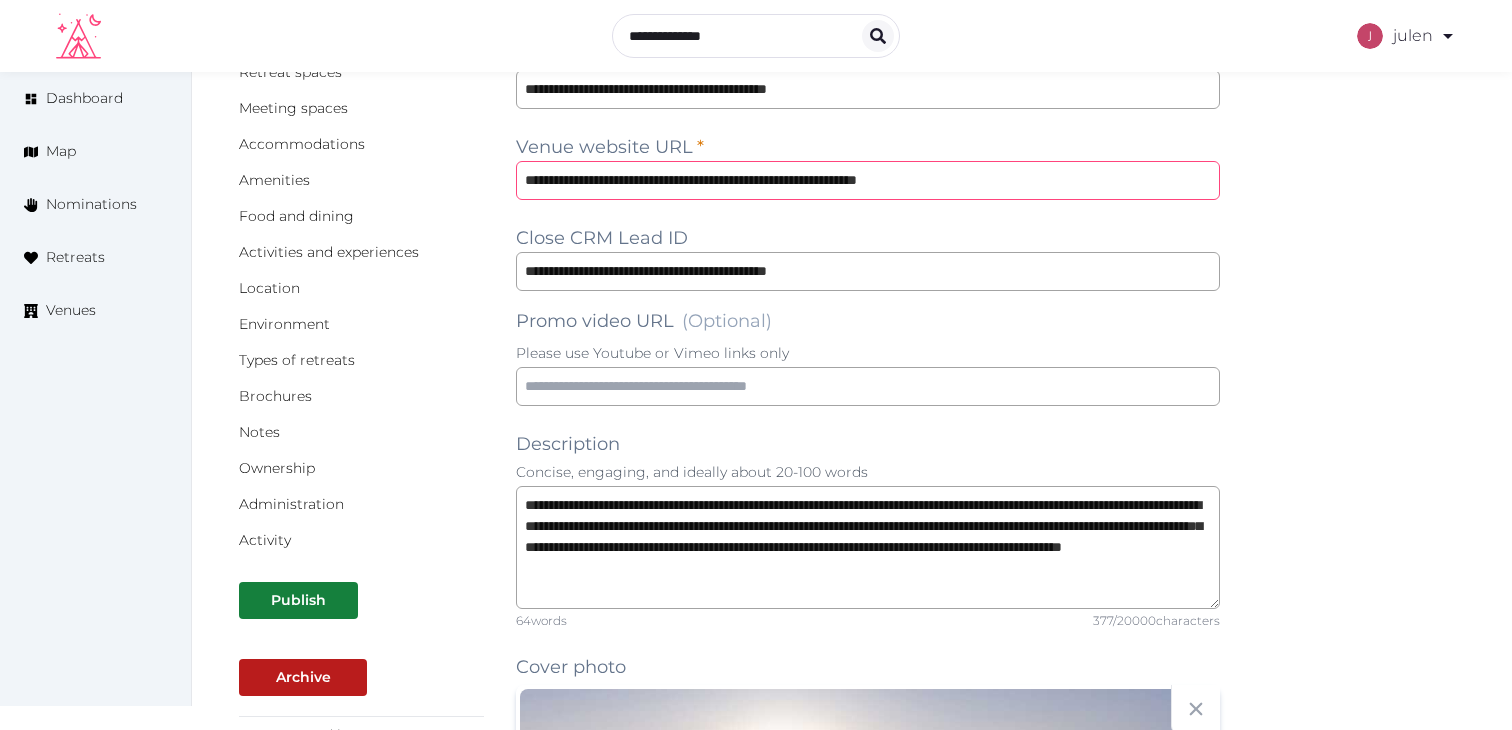 scroll, scrollTop: 0, scrollLeft: 0, axis: both 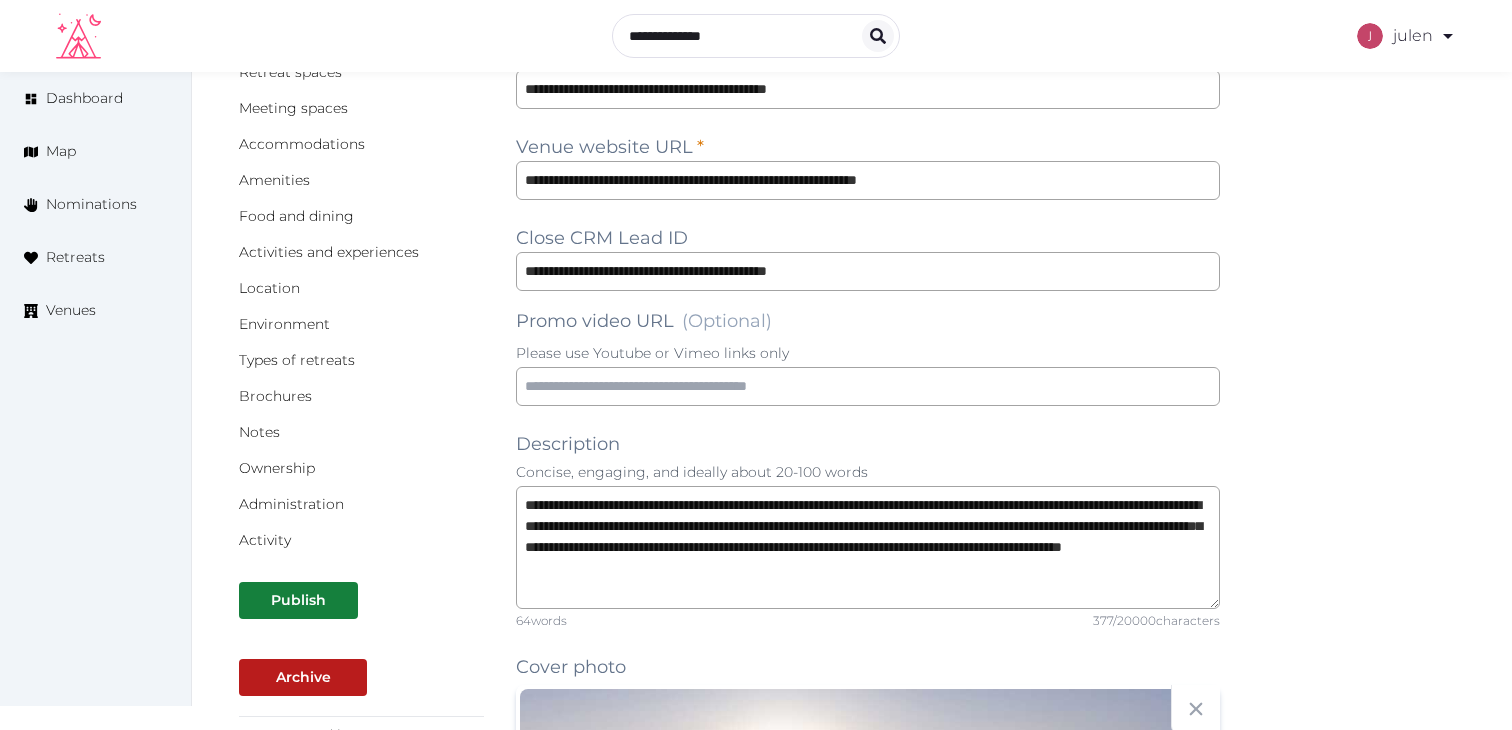click on "**********" at bounding box center (852, 1306) 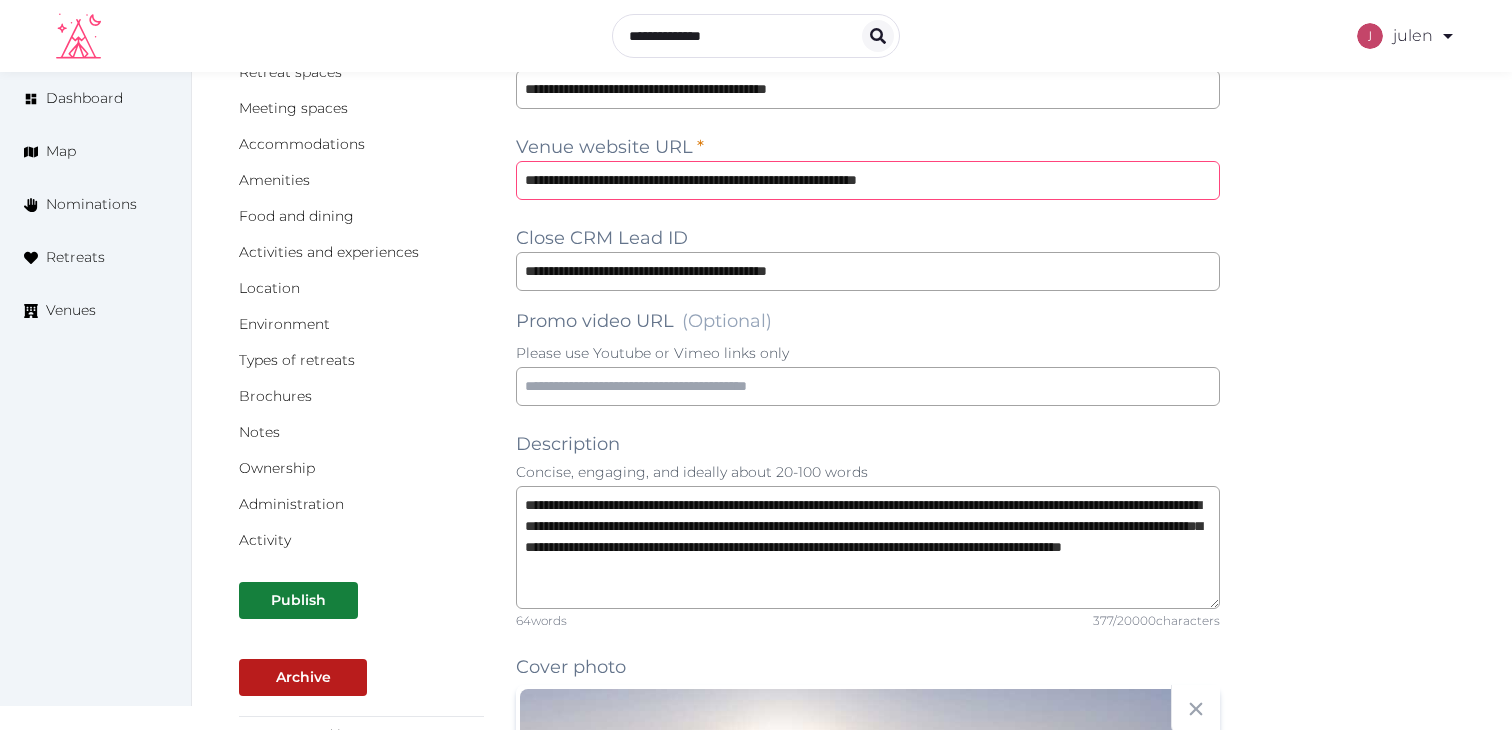 click on "**********" at bounding box center (868, 180) 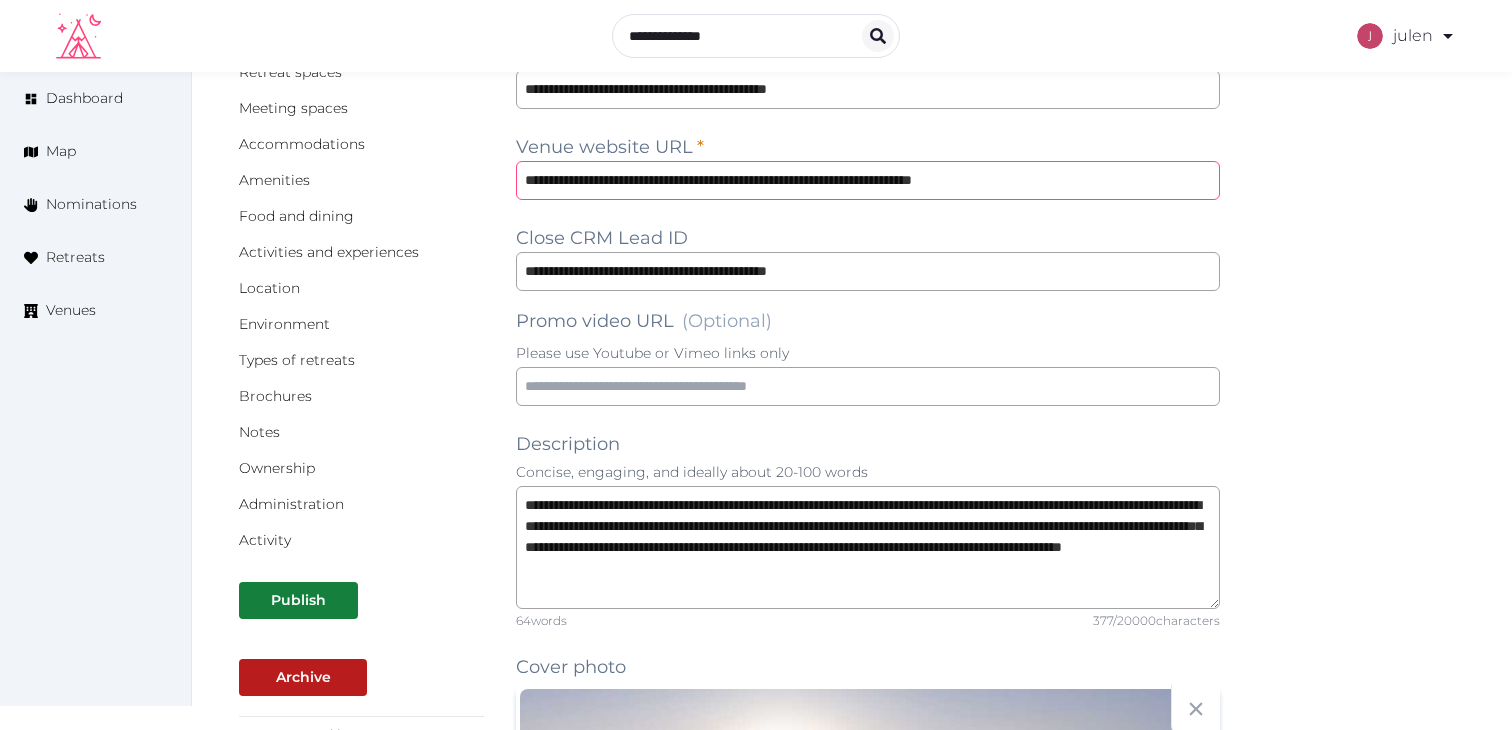 type on "**********" 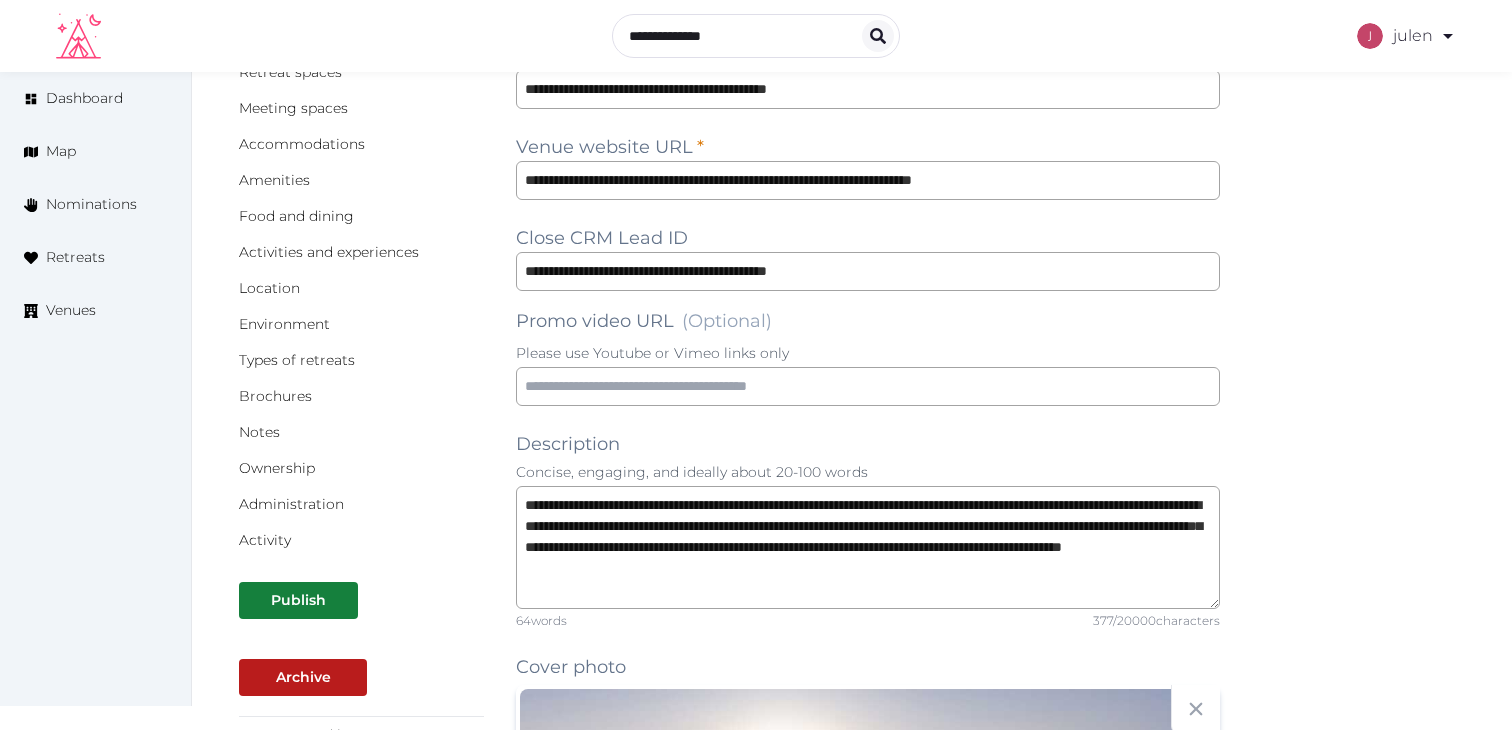 click on "**********" at bounding box center [852, 1306] 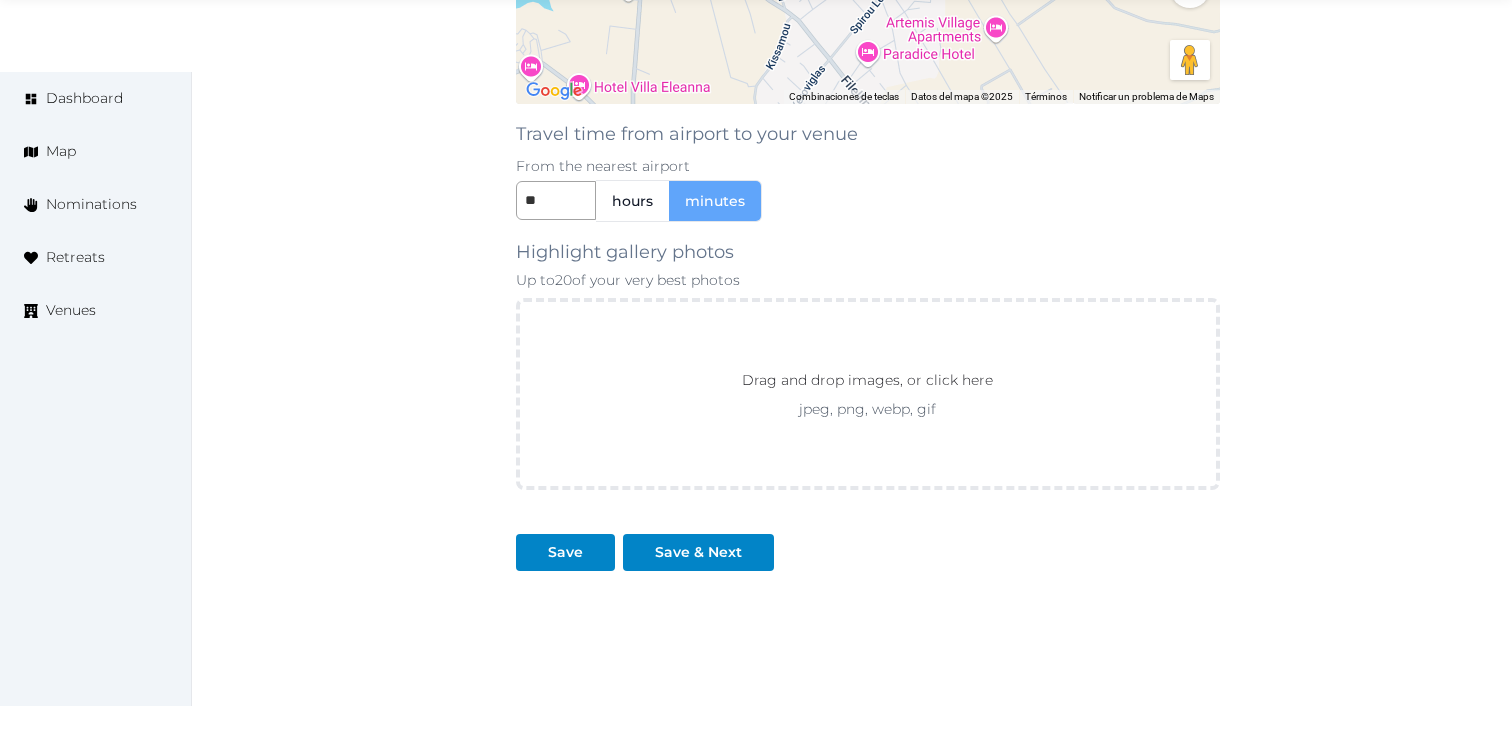 scroll, scrollTop: 2143, scrollLeft: 0, axis: vertical 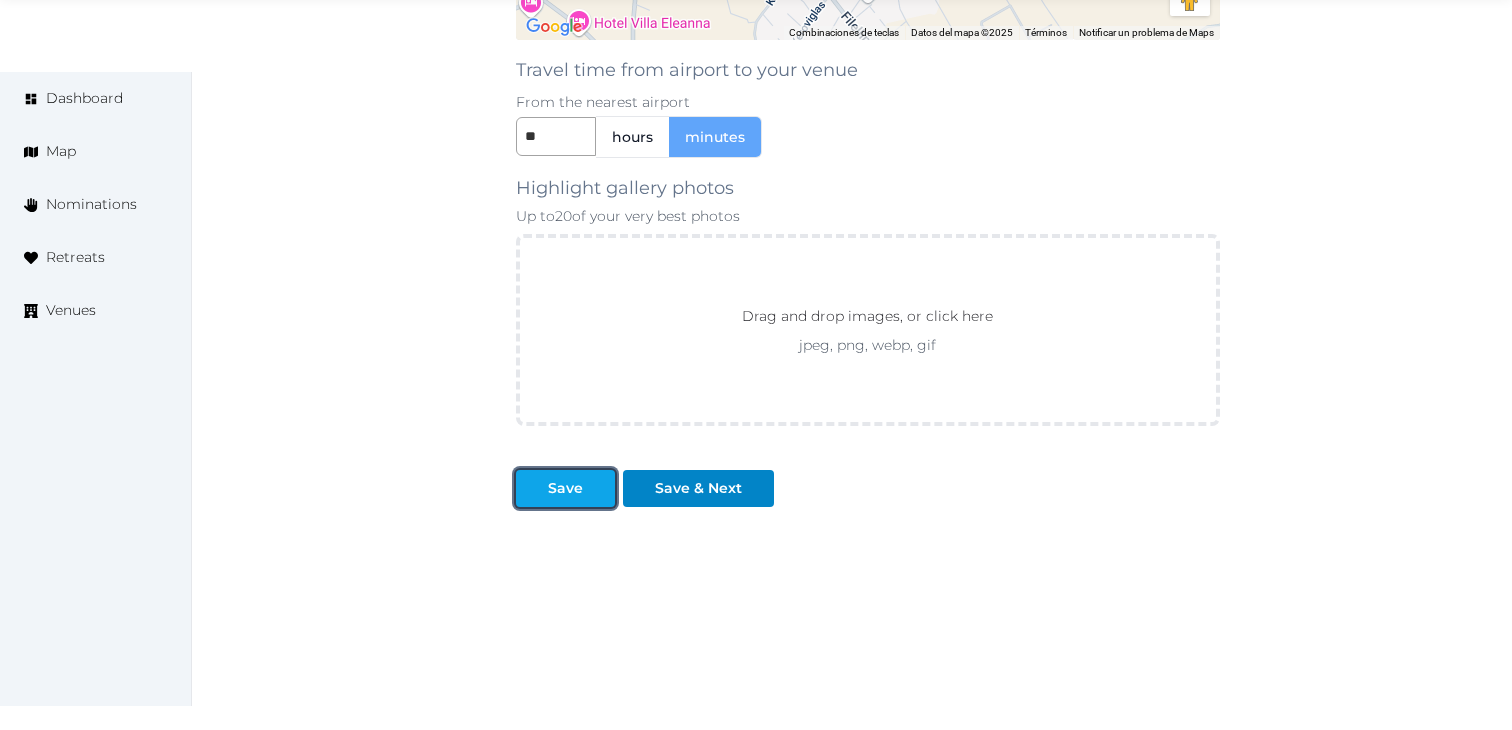 click on "Save" at bounding box center [565, 488] 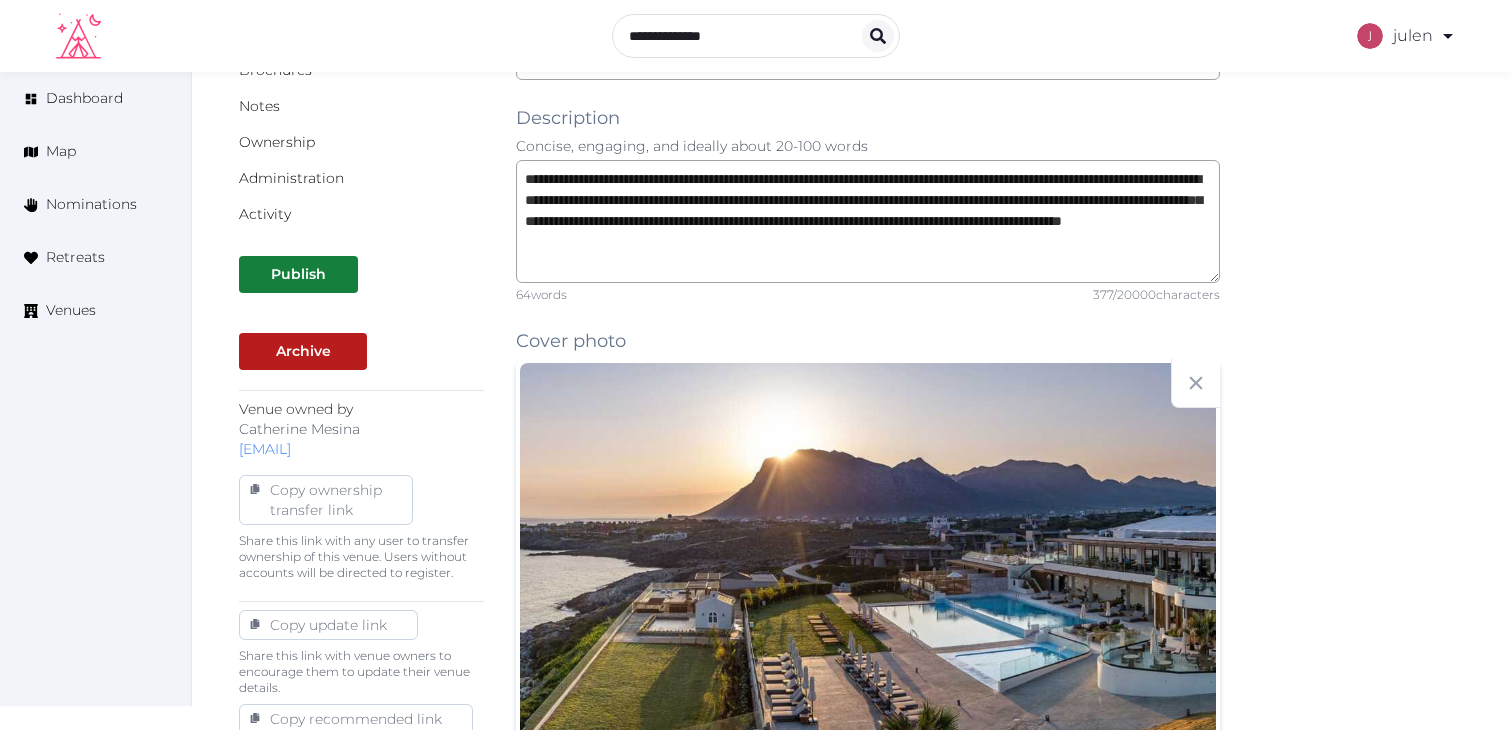 scroll, scrollTop: 409, scrollLeft: 0, axis: vertical 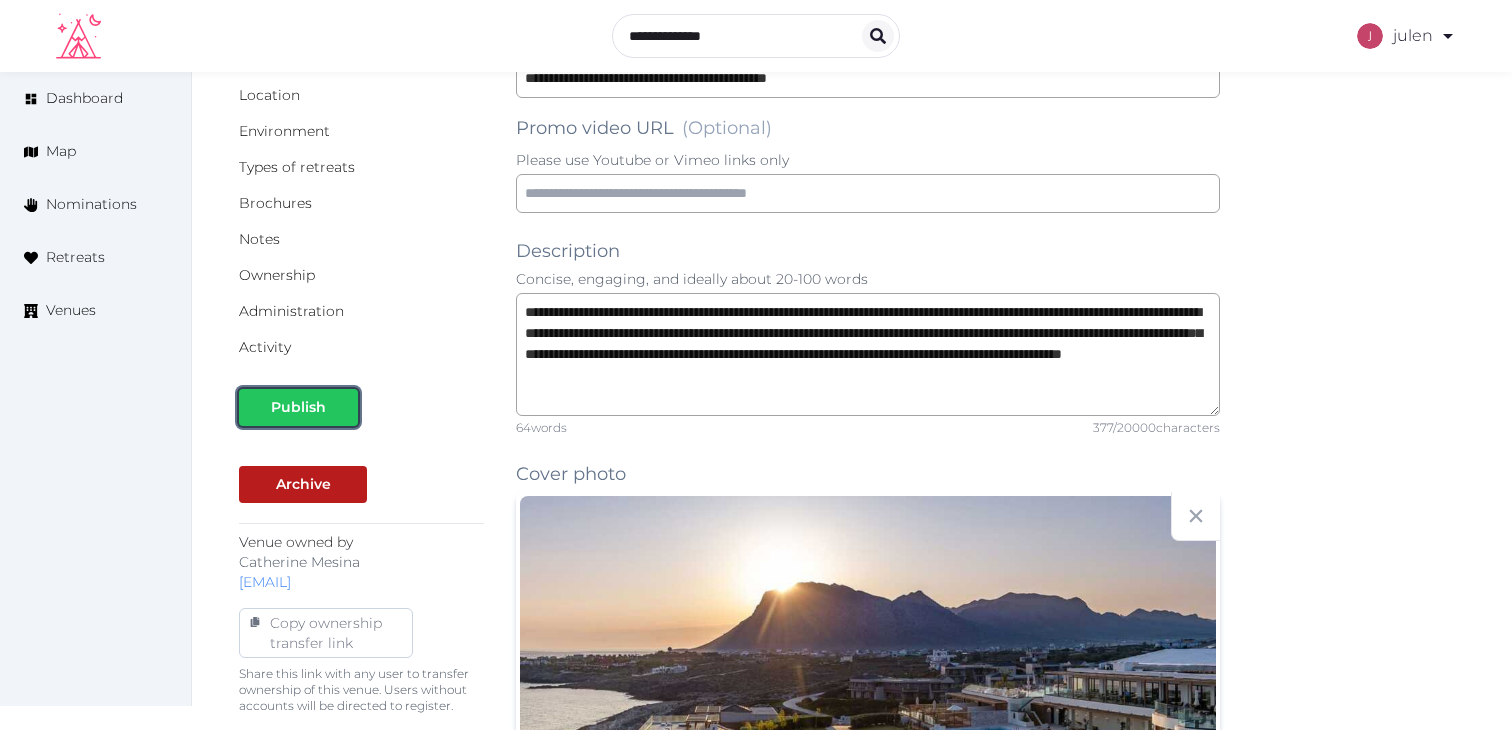 click on "Publish" at bounding box center (298, 407) 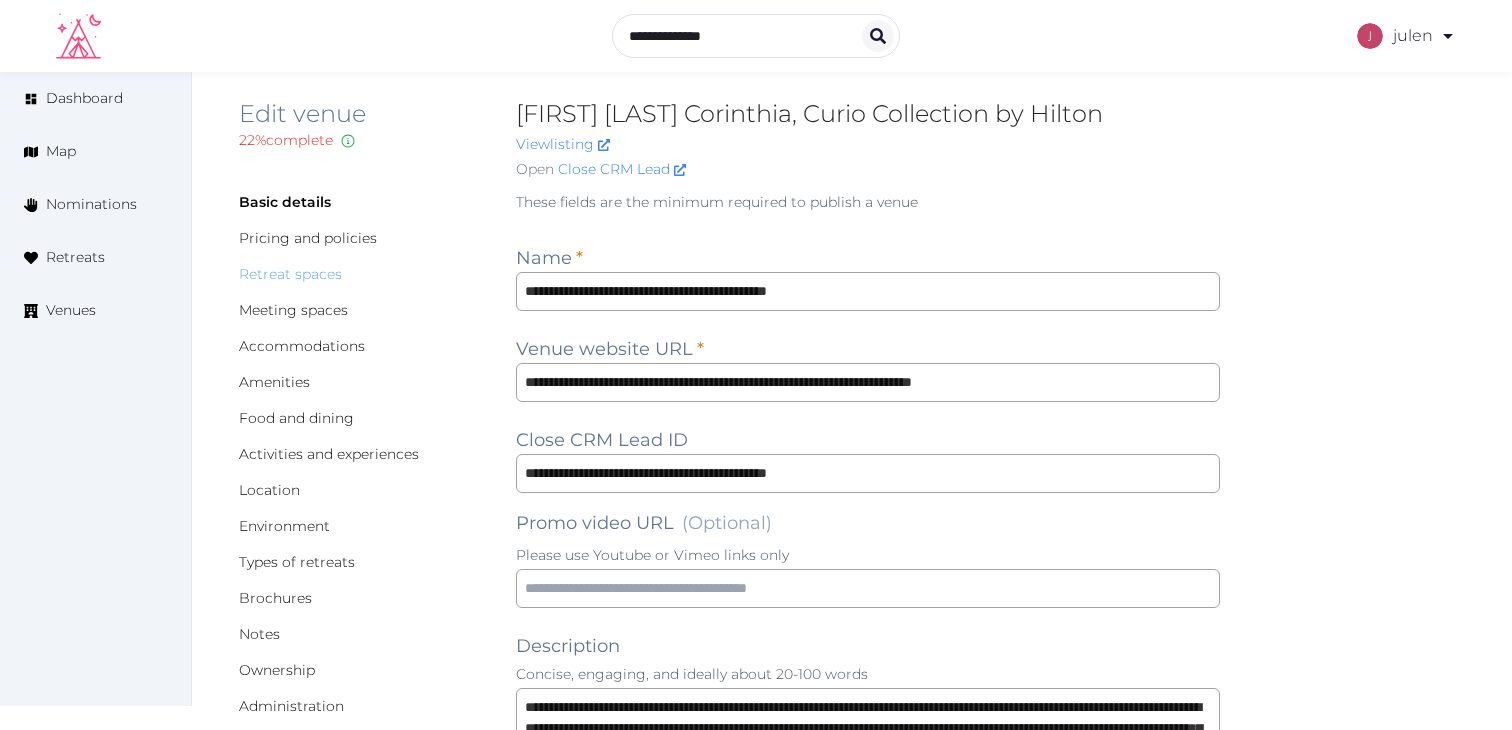 scroll, scrollTop: 0, scrollLeft: 0, axis: both 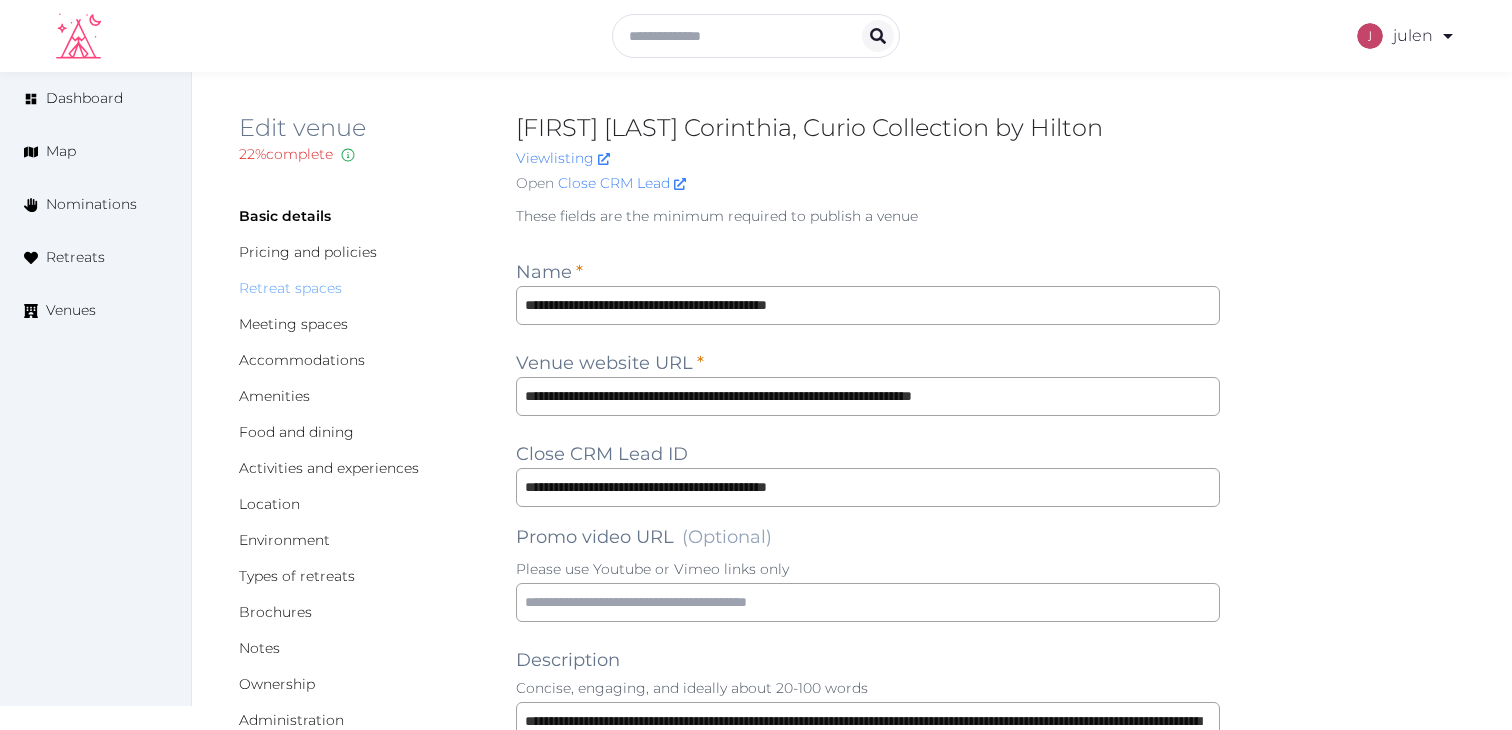 click on "Retreat spaces" at bounding box center [290, 288] 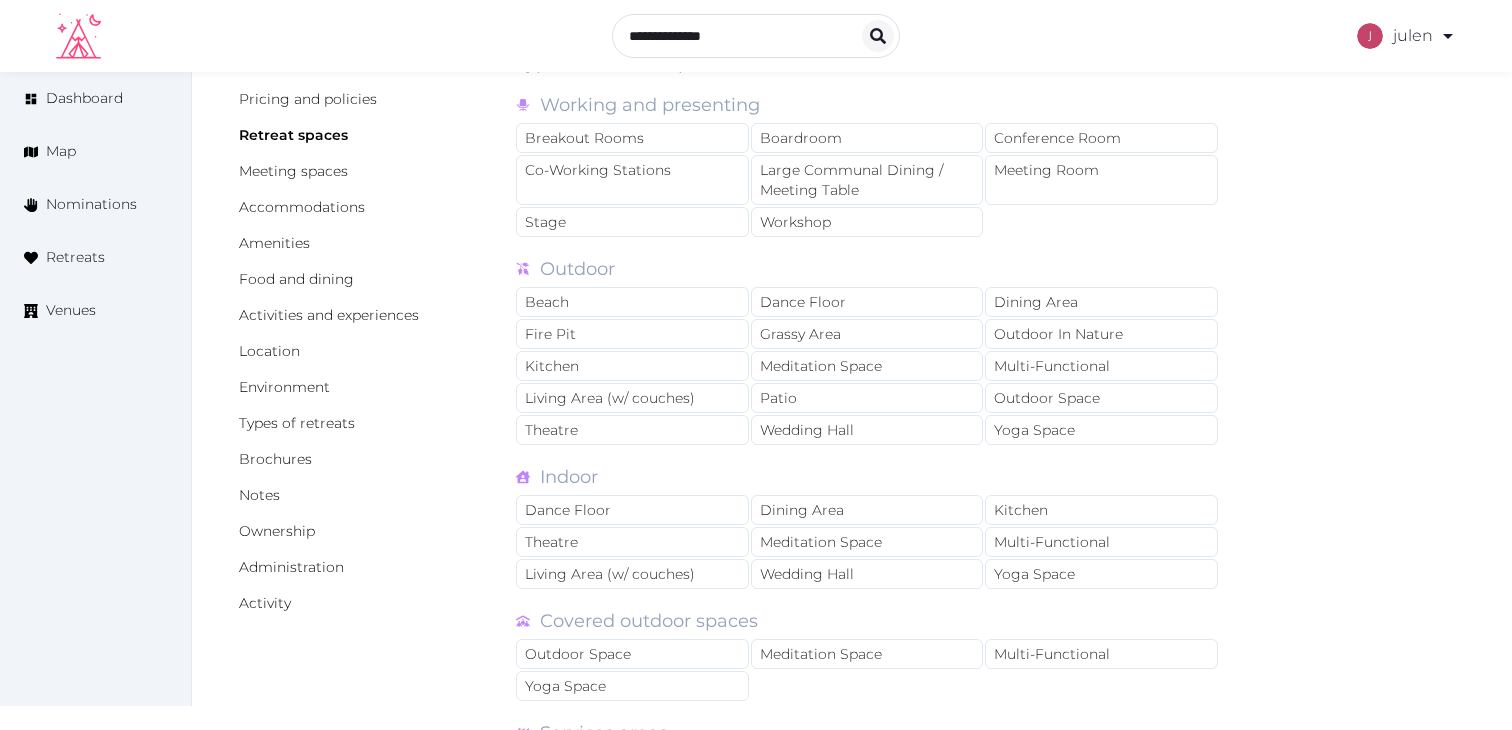 scroll, scrollTop: 163, scrollLeft: 0, axis: vertical 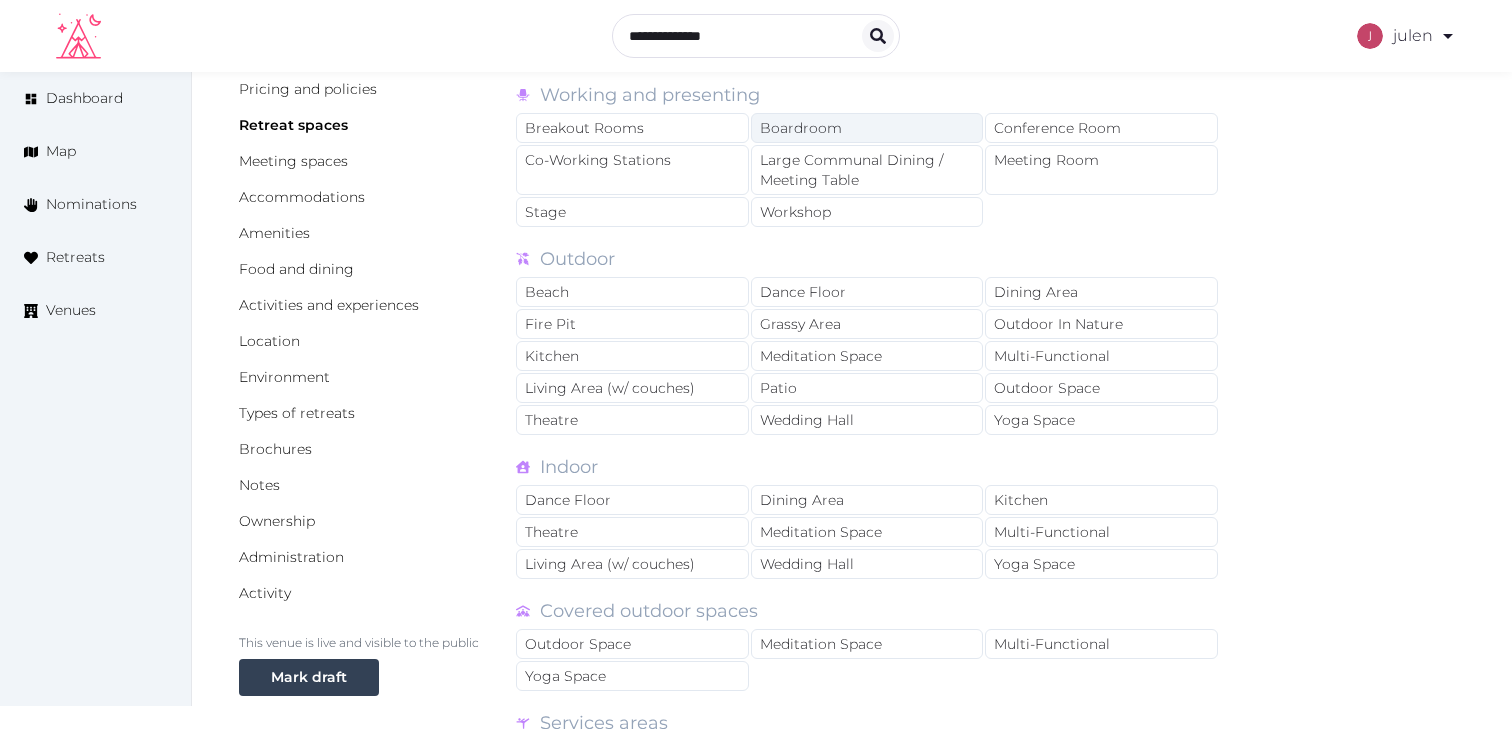 click on "Boardroom" at bounding box center (867, 128) 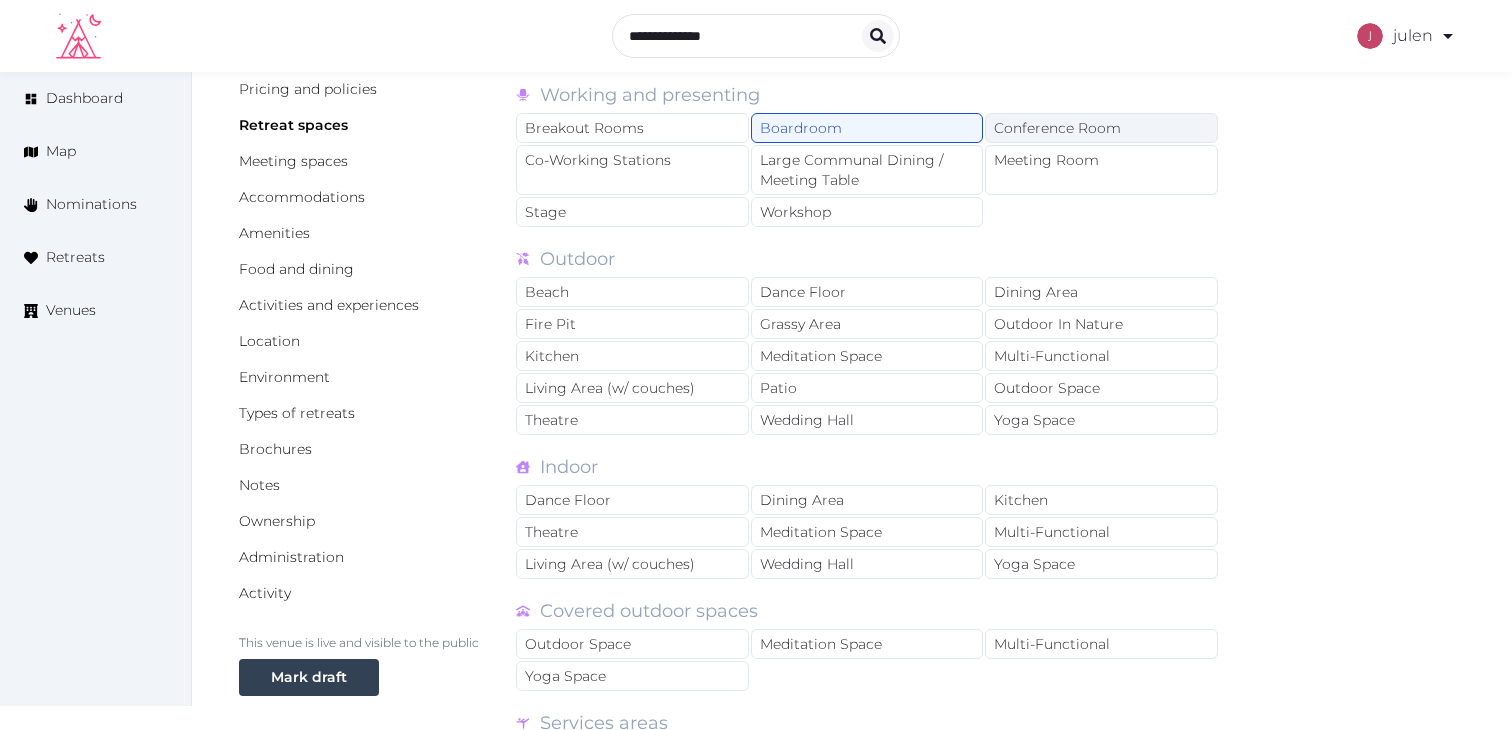 click on "Conference Room" at bounding box center [1101, 128] 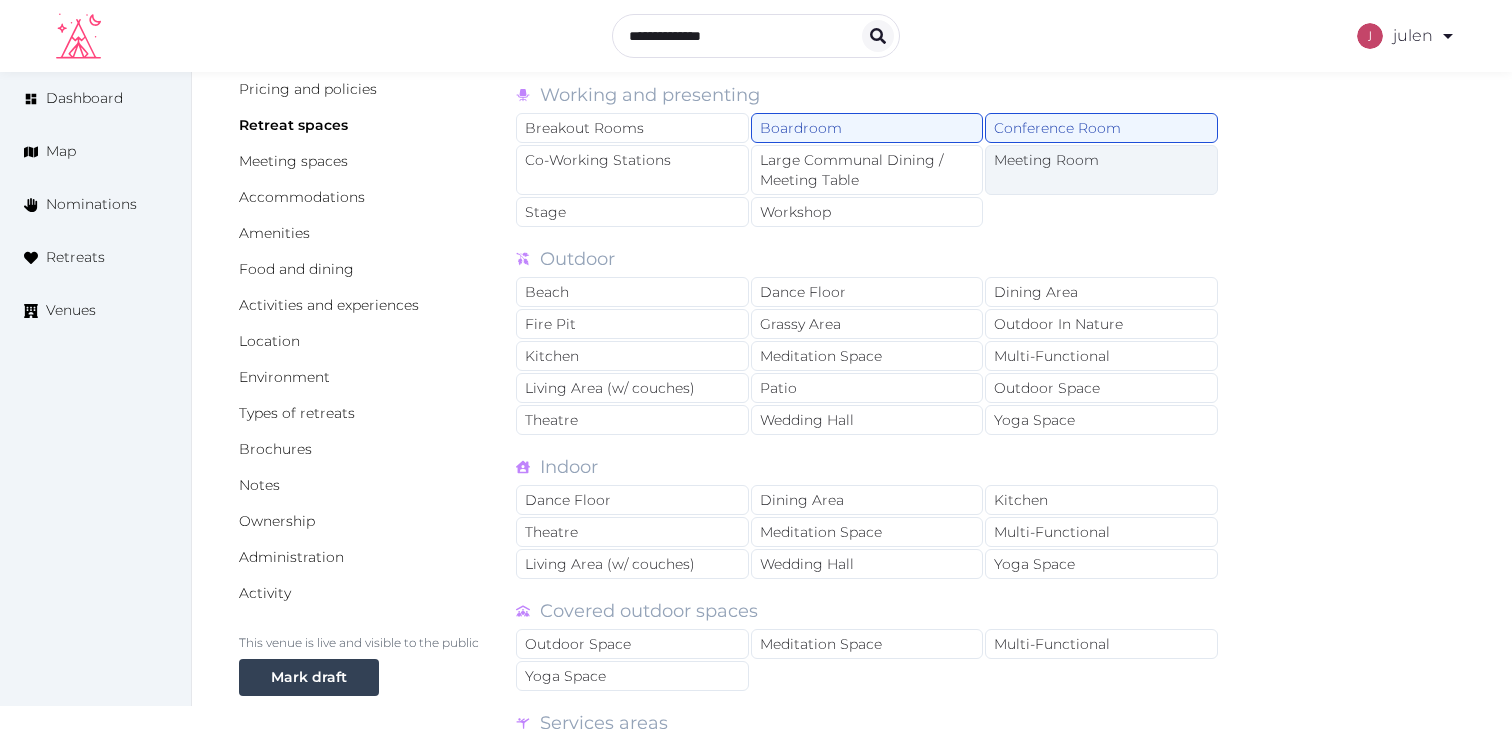 click on "Meeting Room" at bounding box center [1101, 170] 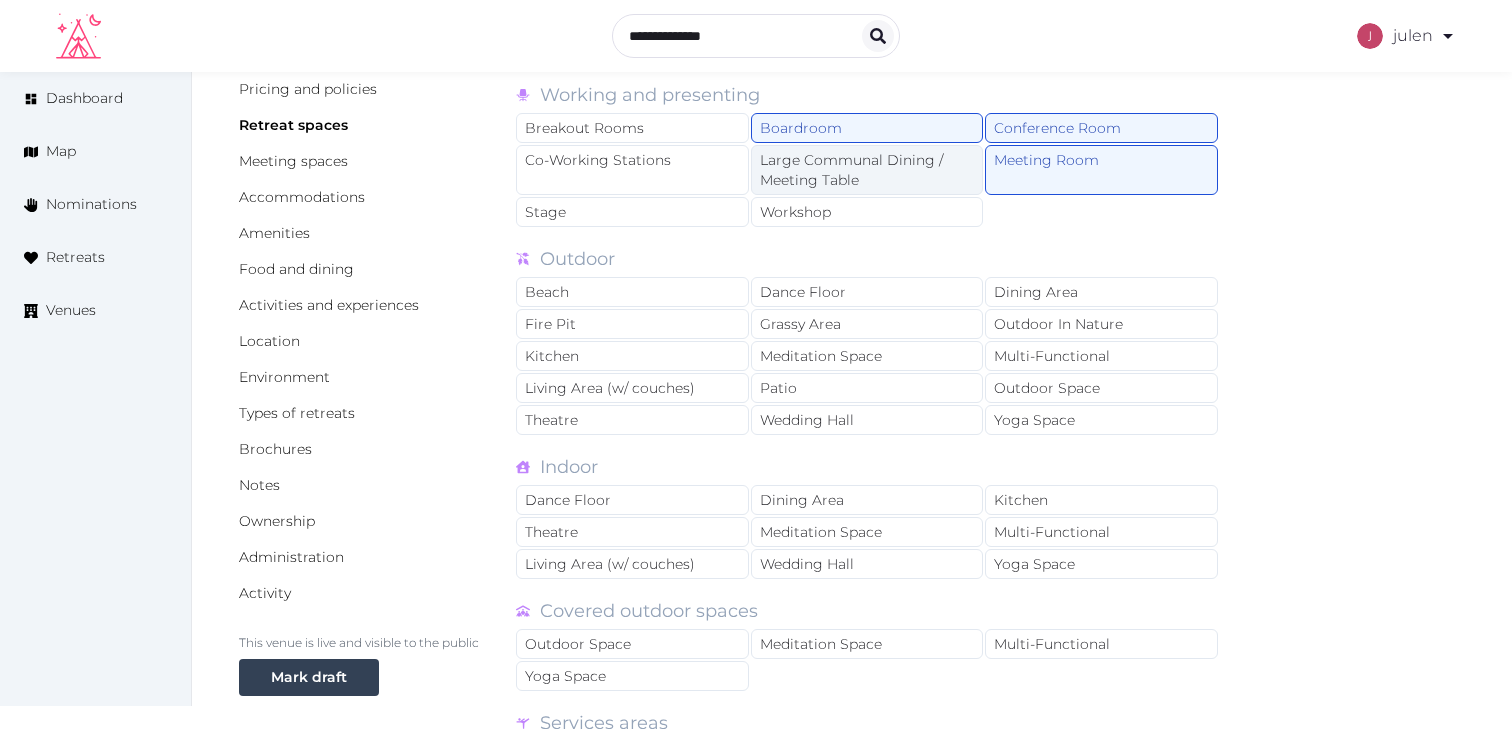 click on "Large Communal Dining / Meeting Table" at bounding box center [867, 170] 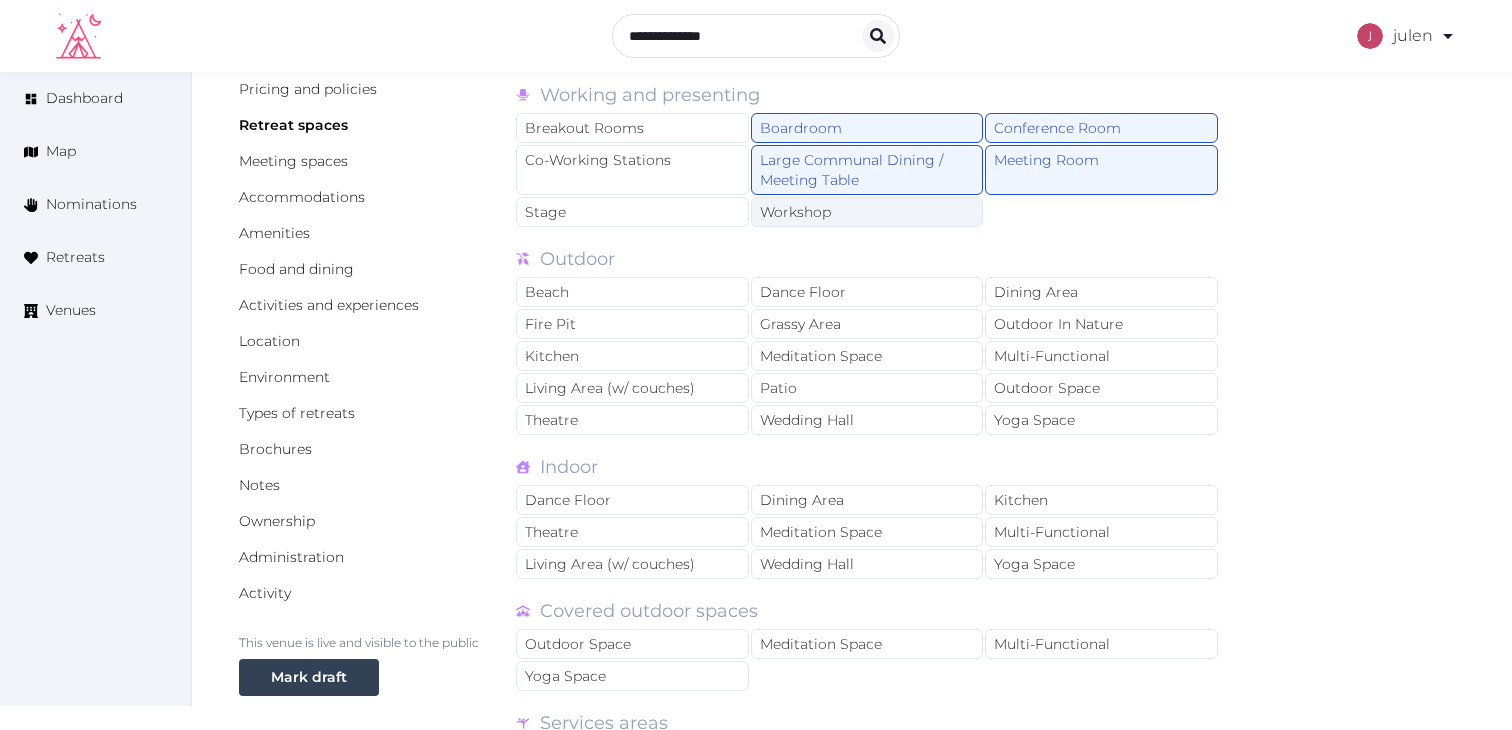 click on "Workshop" at bounding box center (867, 212) 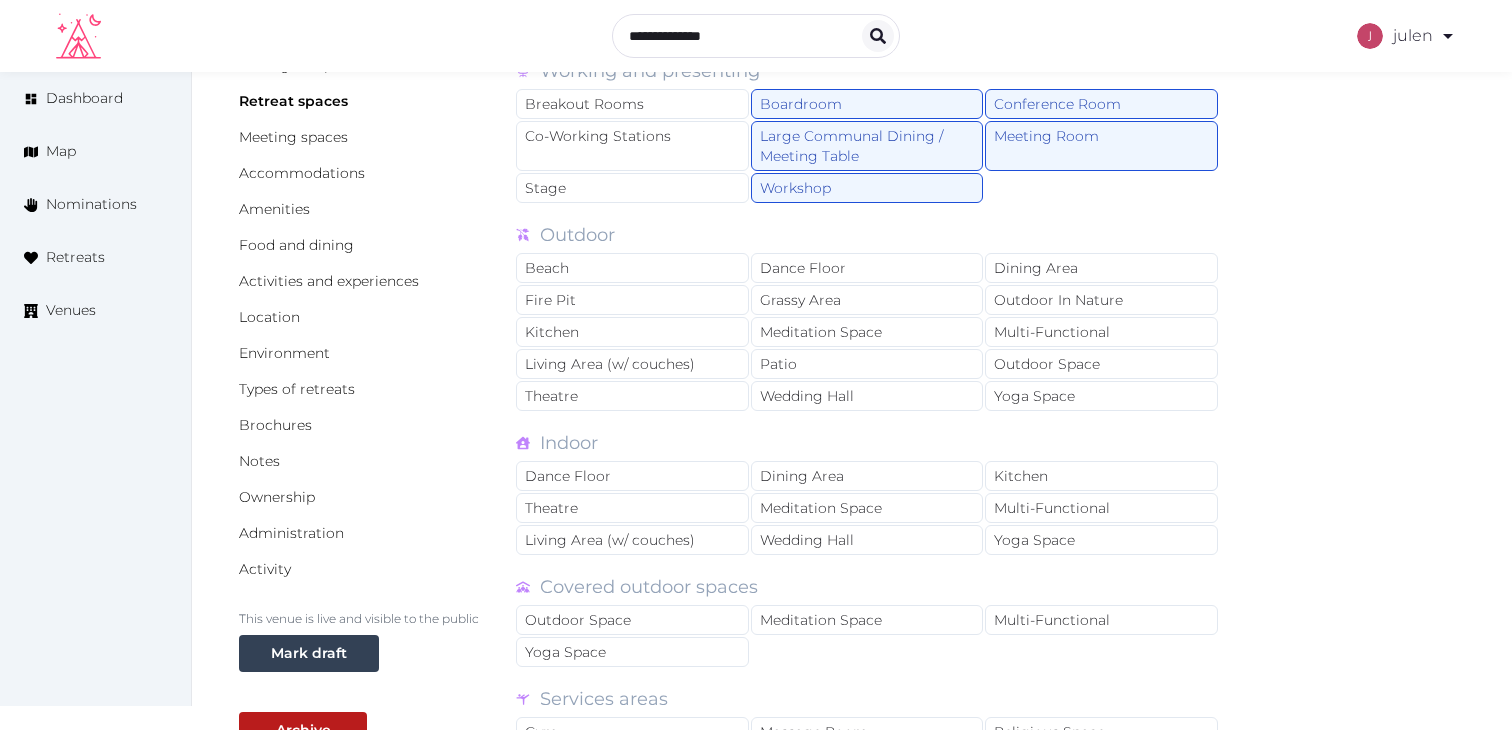 scroll, scrollTop: 196, scrollLeft: 0, axis: vertical 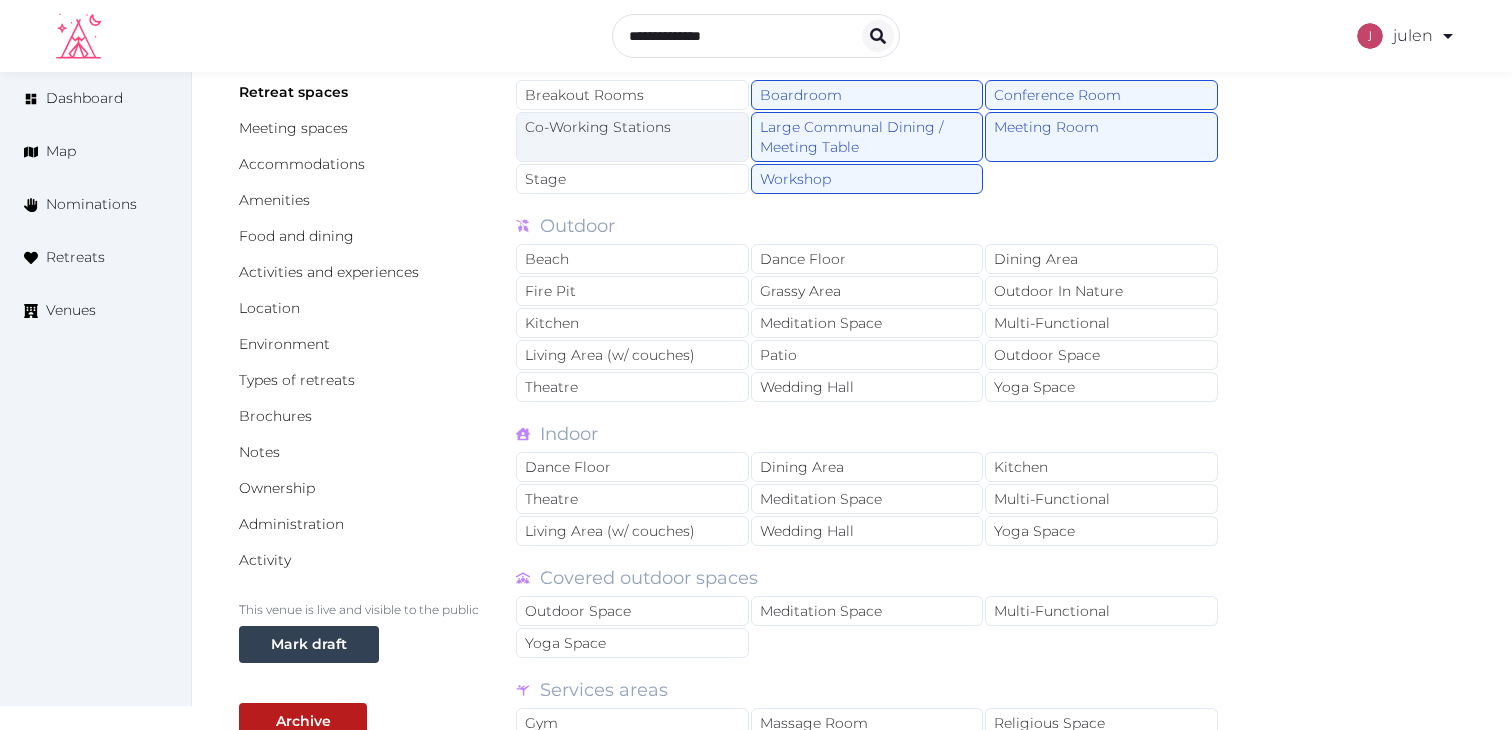 click on "Co-Working Stations" at bounding box center (632, 137) 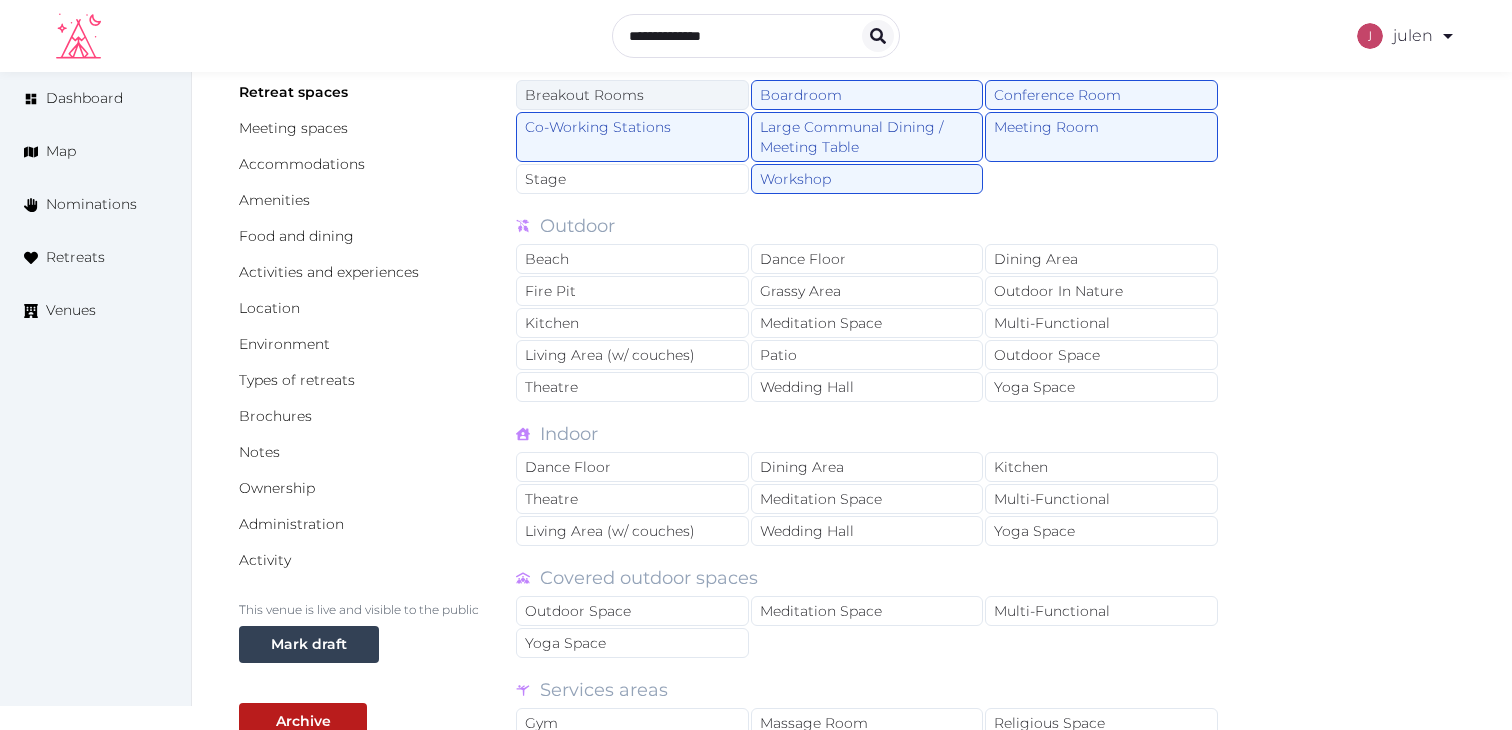 click on "Breakout Rooms" at bounding box center [632, 95] 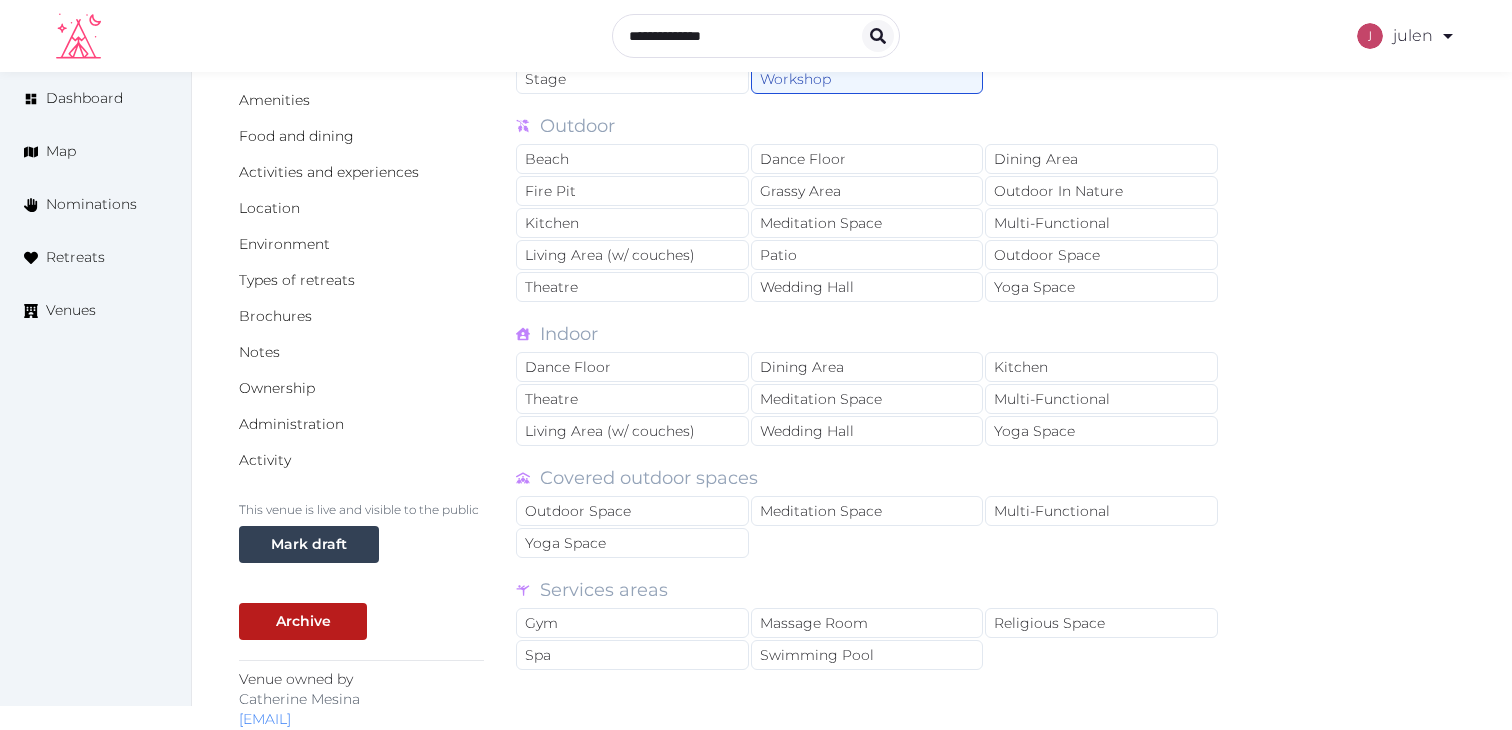 scroll, scrollTop: 299, scrollLeft: 0, axis: vertical 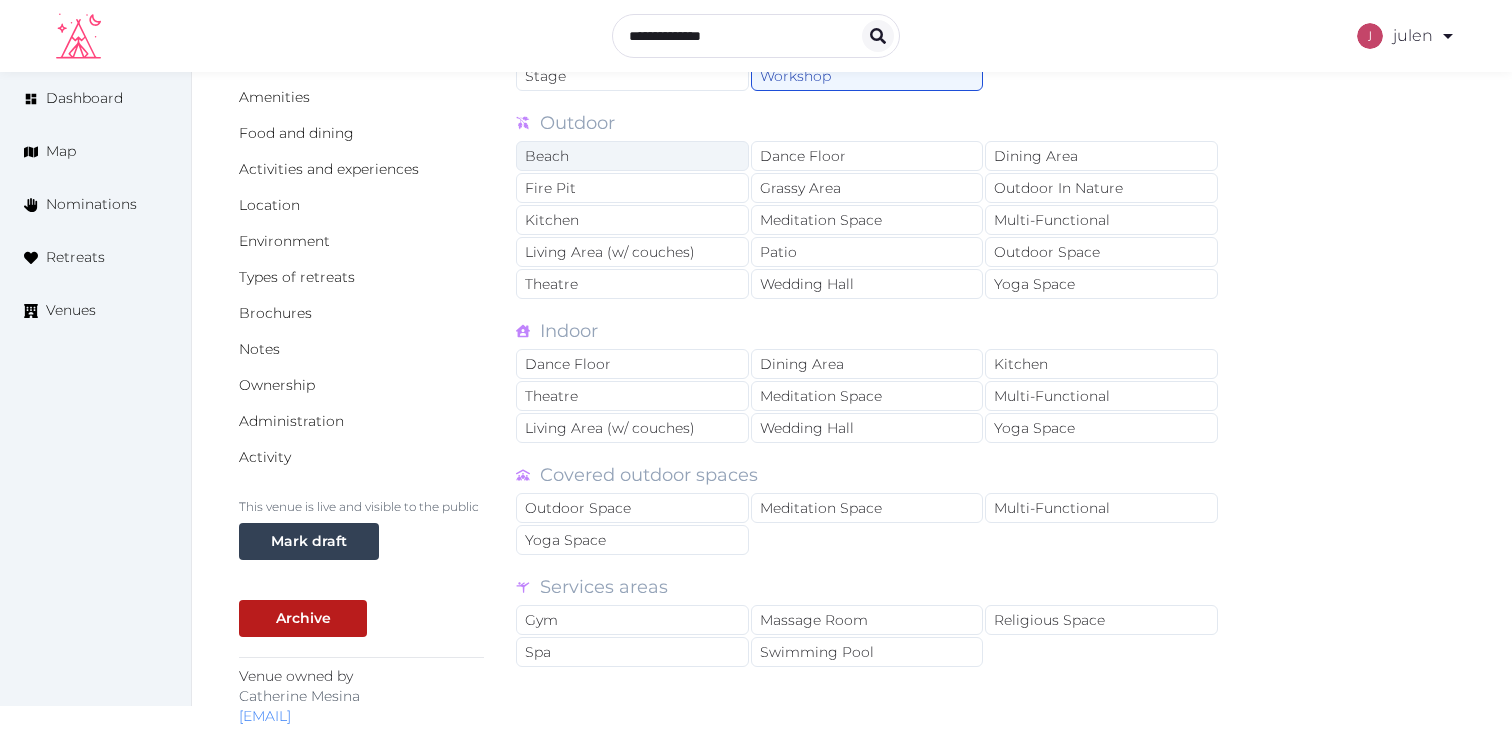 click on "Beach" at bounding box center (632, 156) 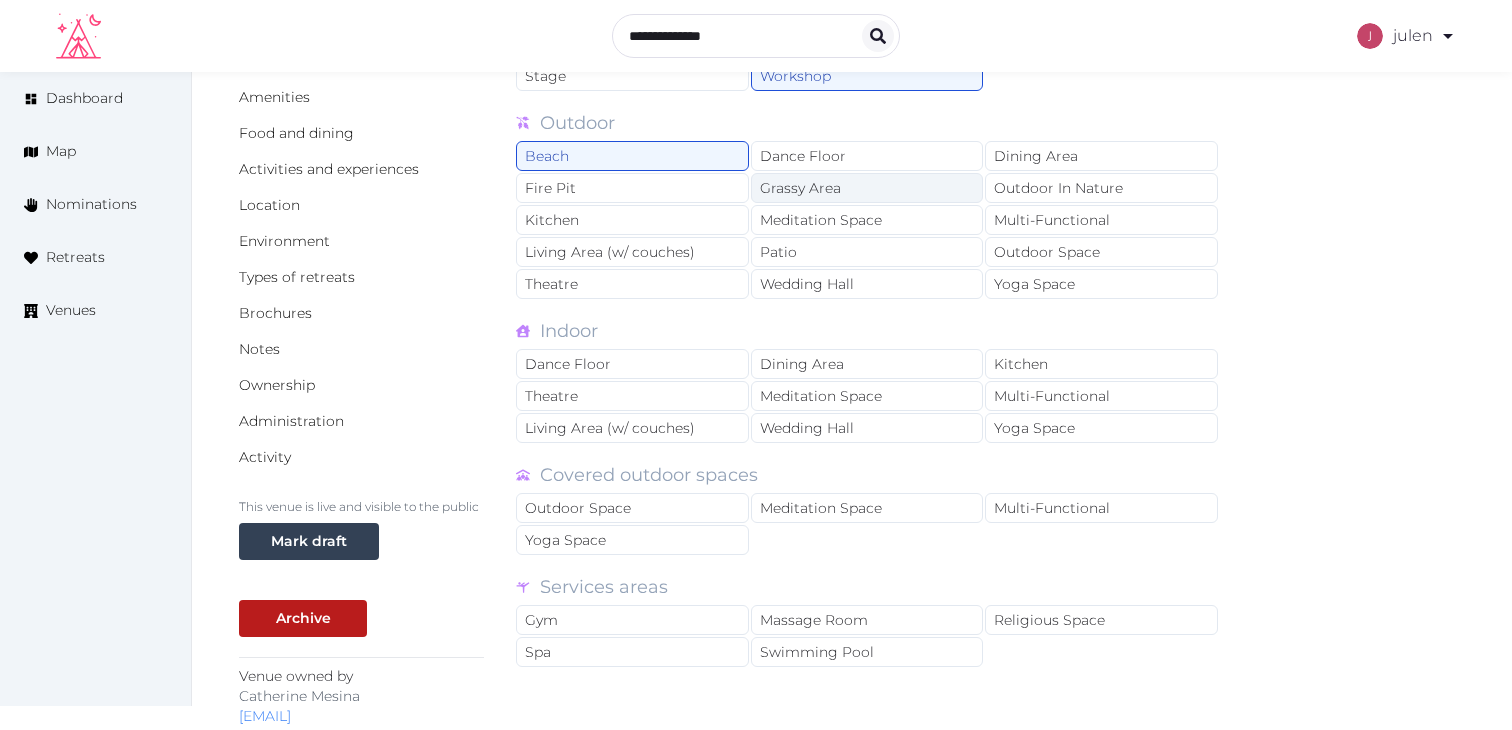 click on "Grassy Area" at bounding box center (867, 188) 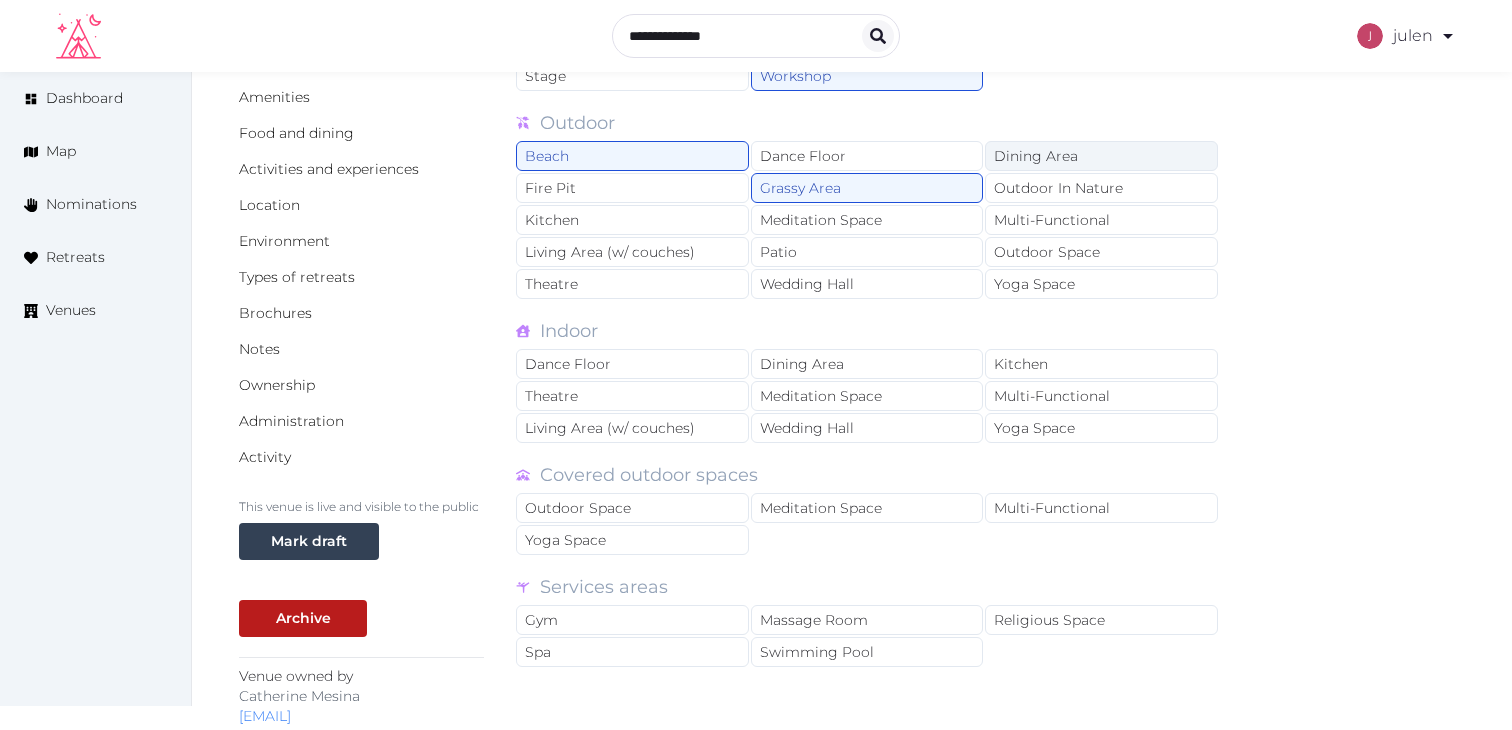 click on "Dining Area" at bounding box center (1101, 156) 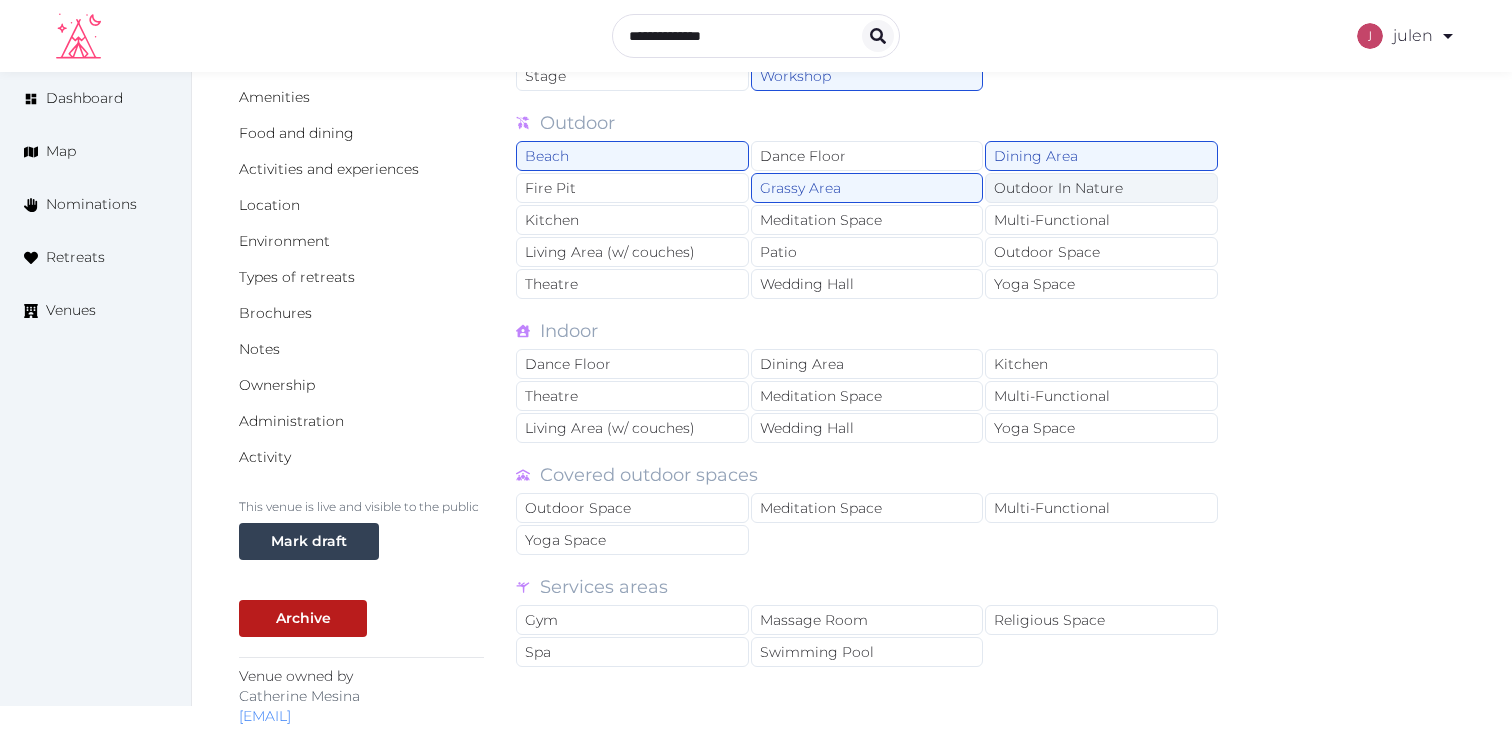 click on "Outdoor In Nature" at bounding box center (1101, 188) 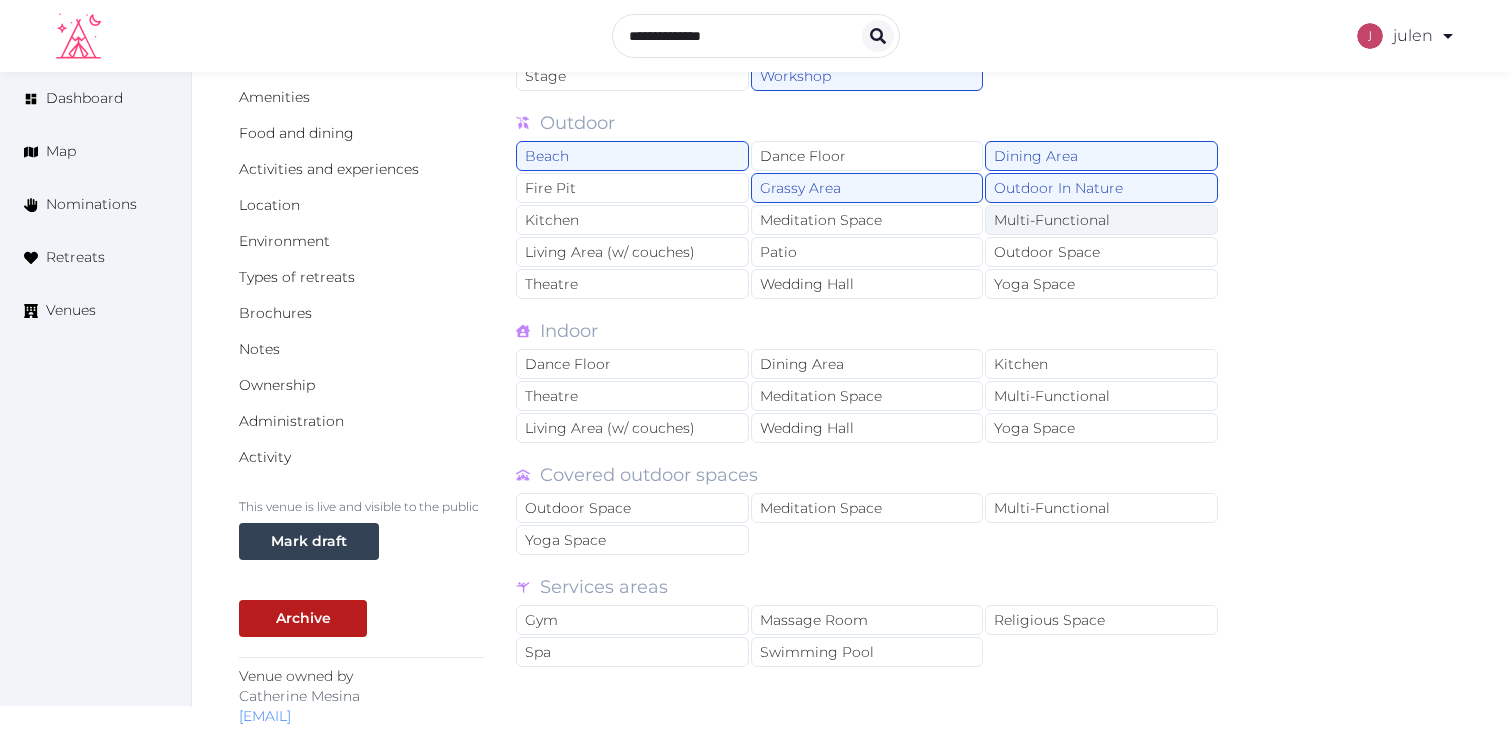 click on "Multi-Functional" at bounding box center [1101, 220] 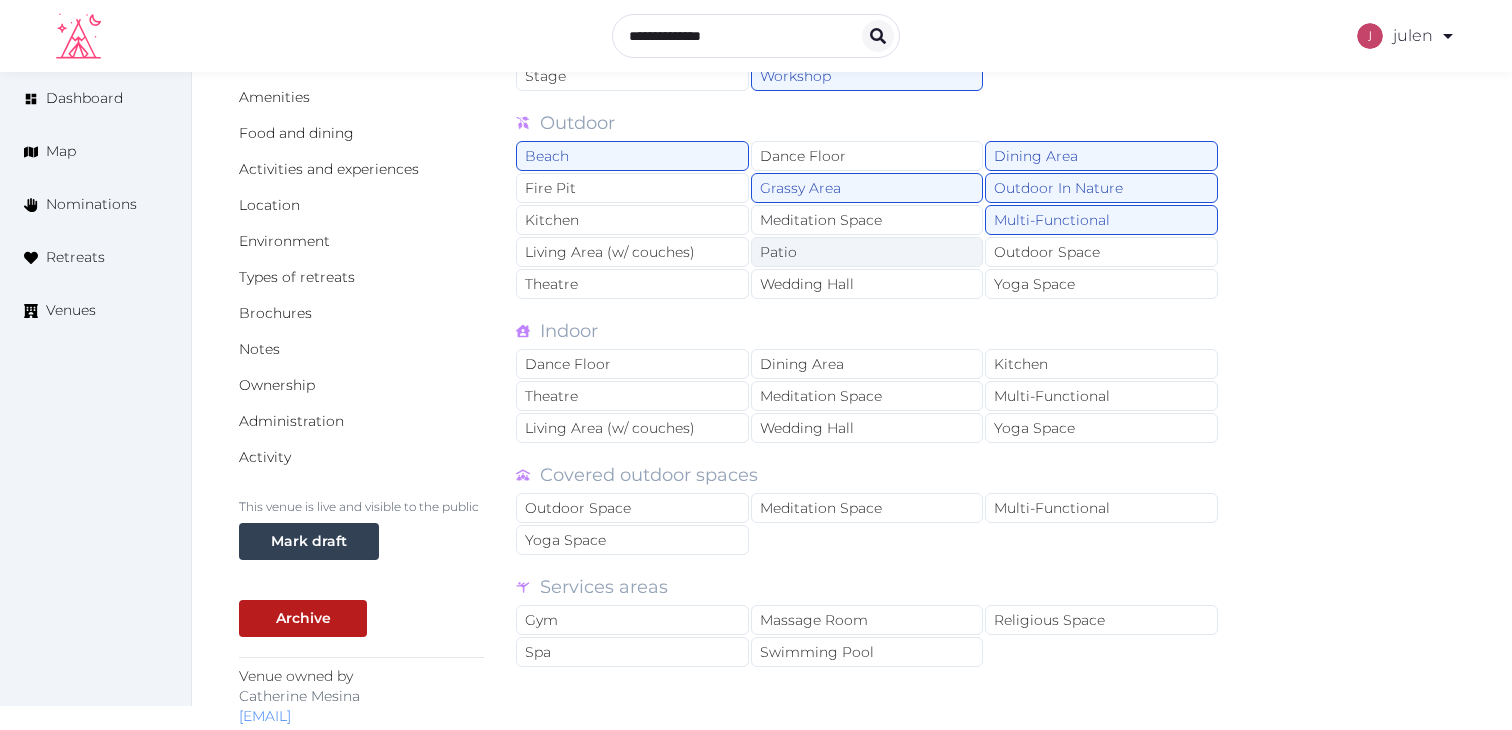click on "Patio" at bounding box center [867, 252] 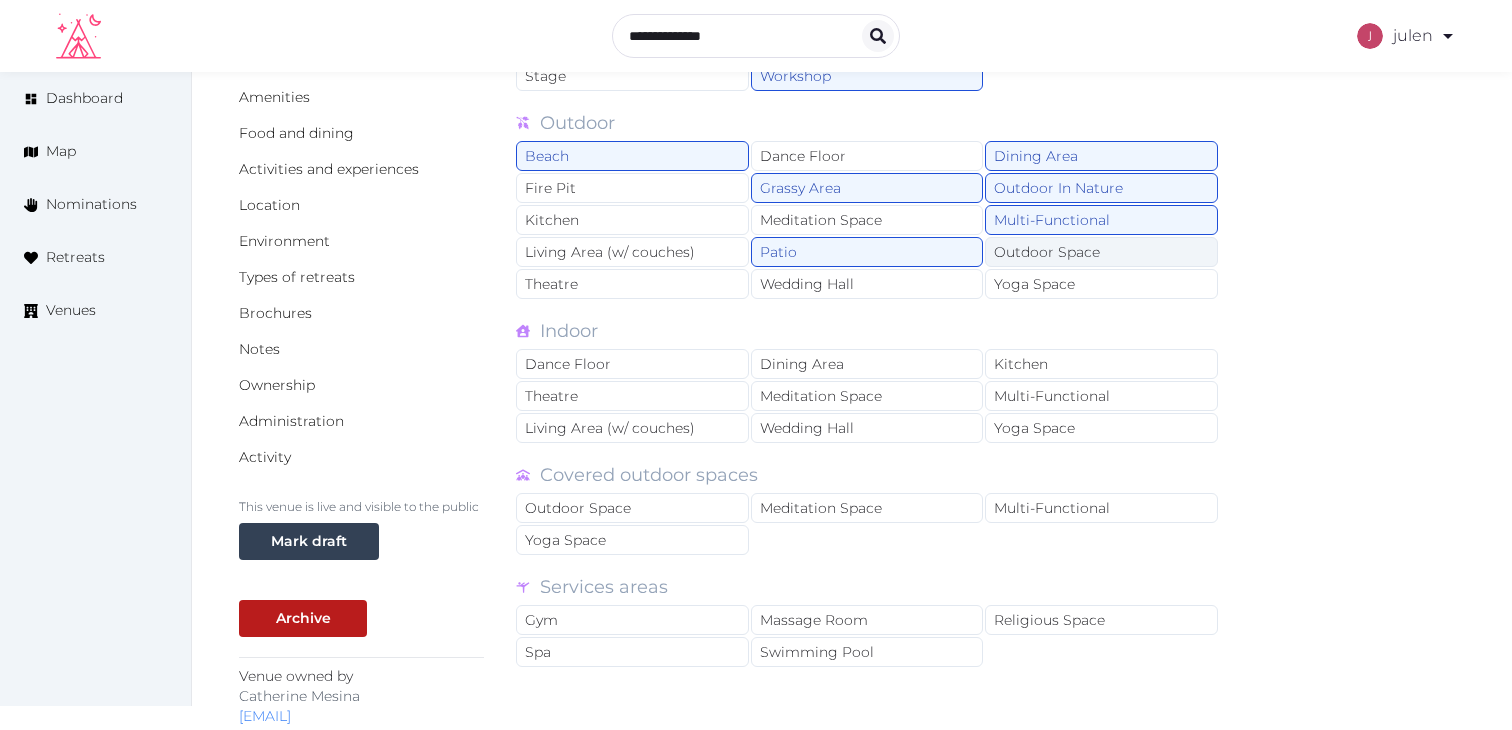 click on "Outdoor Space" at bounding box center [1101, 252] 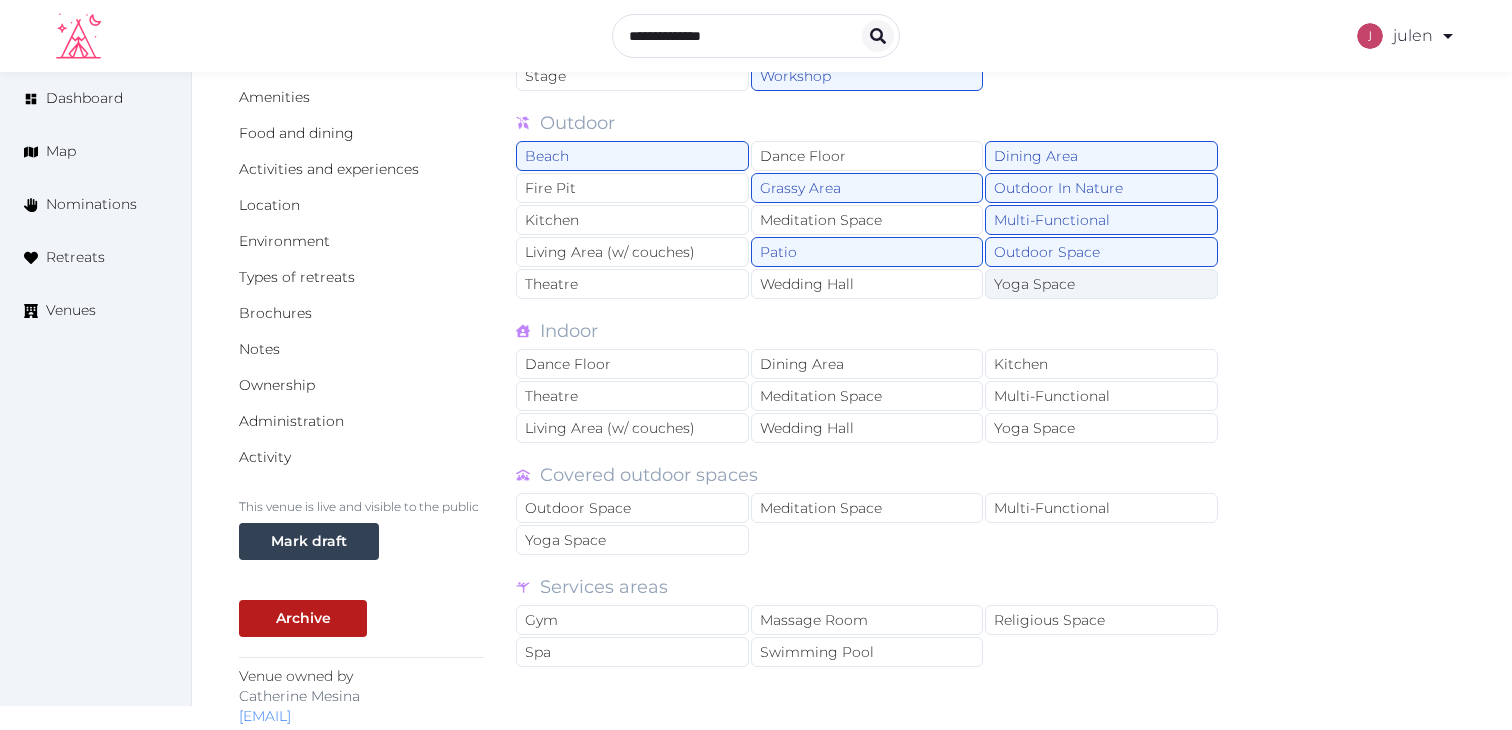 click on "Yoga Space" at bounding box center [1101, 284] 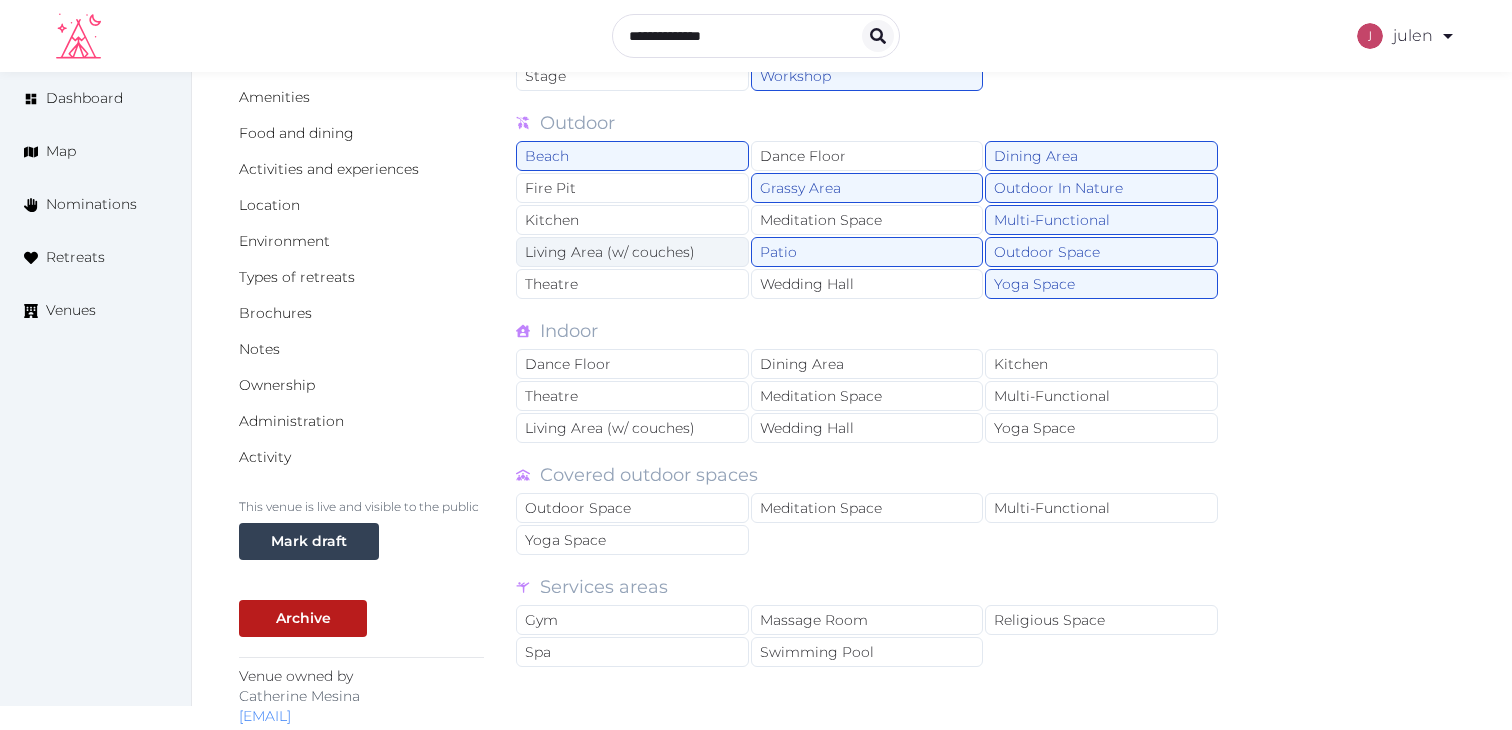 click on "Living Area (w/ couches)" at bounding box center (632, 252) 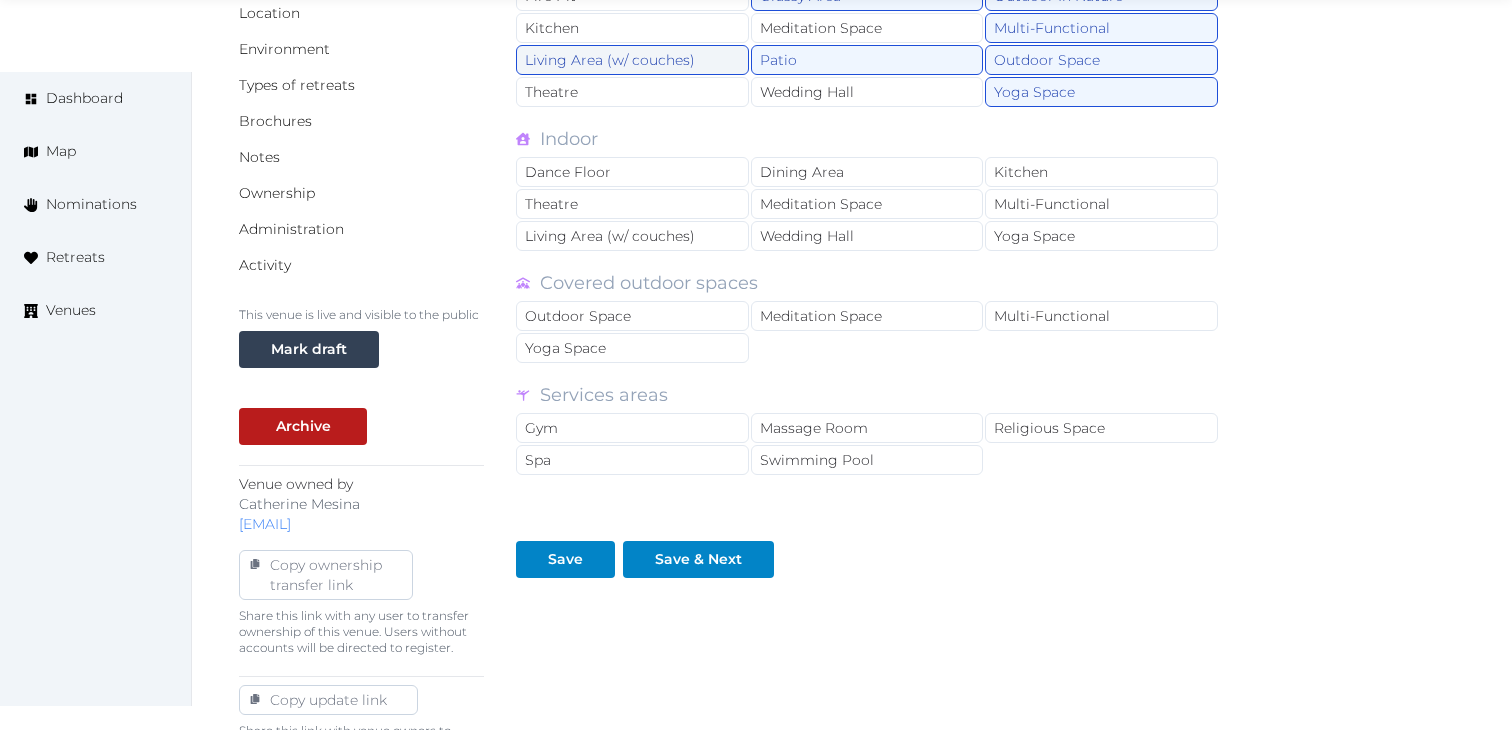 scroll, scrollTop: 493, scrollLeft: 0, axis: vertical 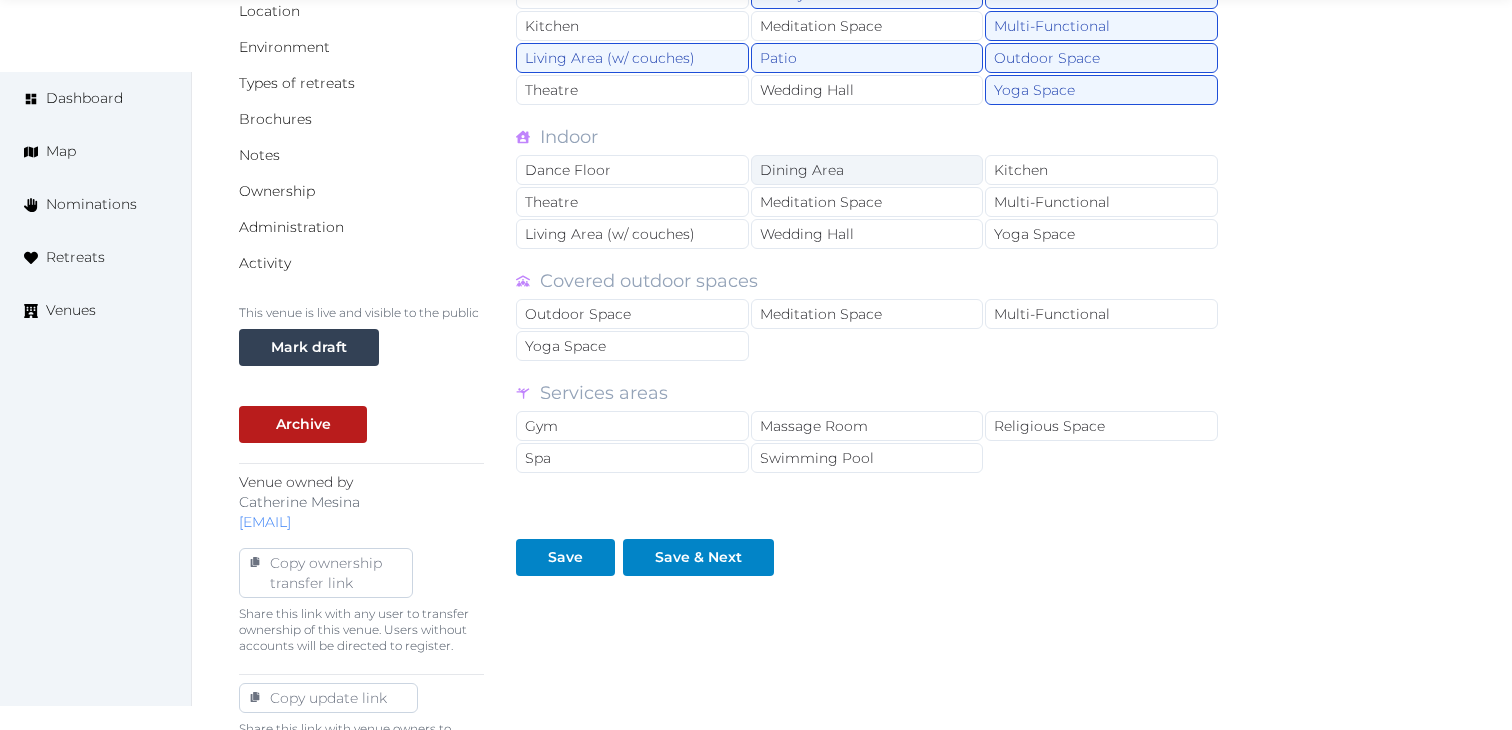 click on "Dining Area" at bounding box center [867, 170] 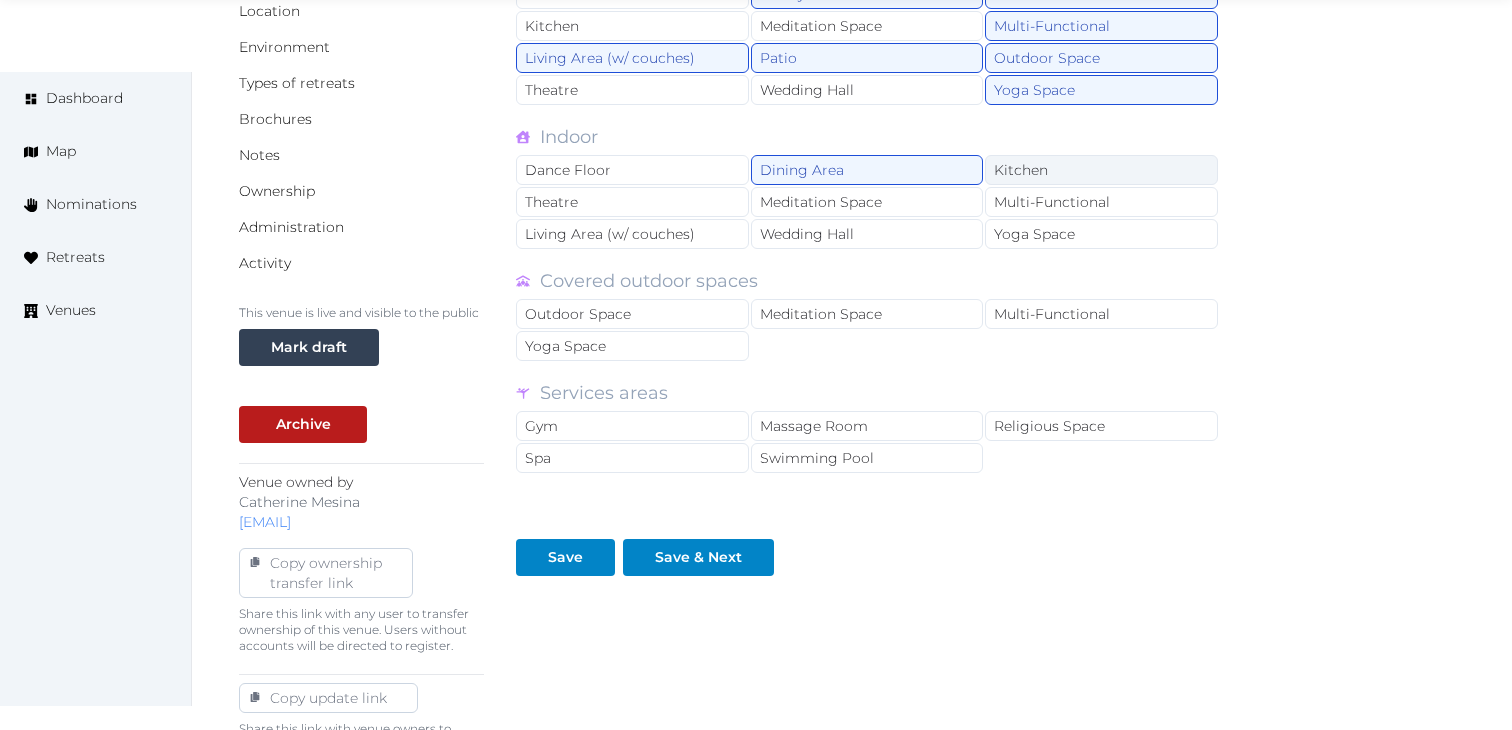 click on "Kitchen" at bounding box center (1101, 170) 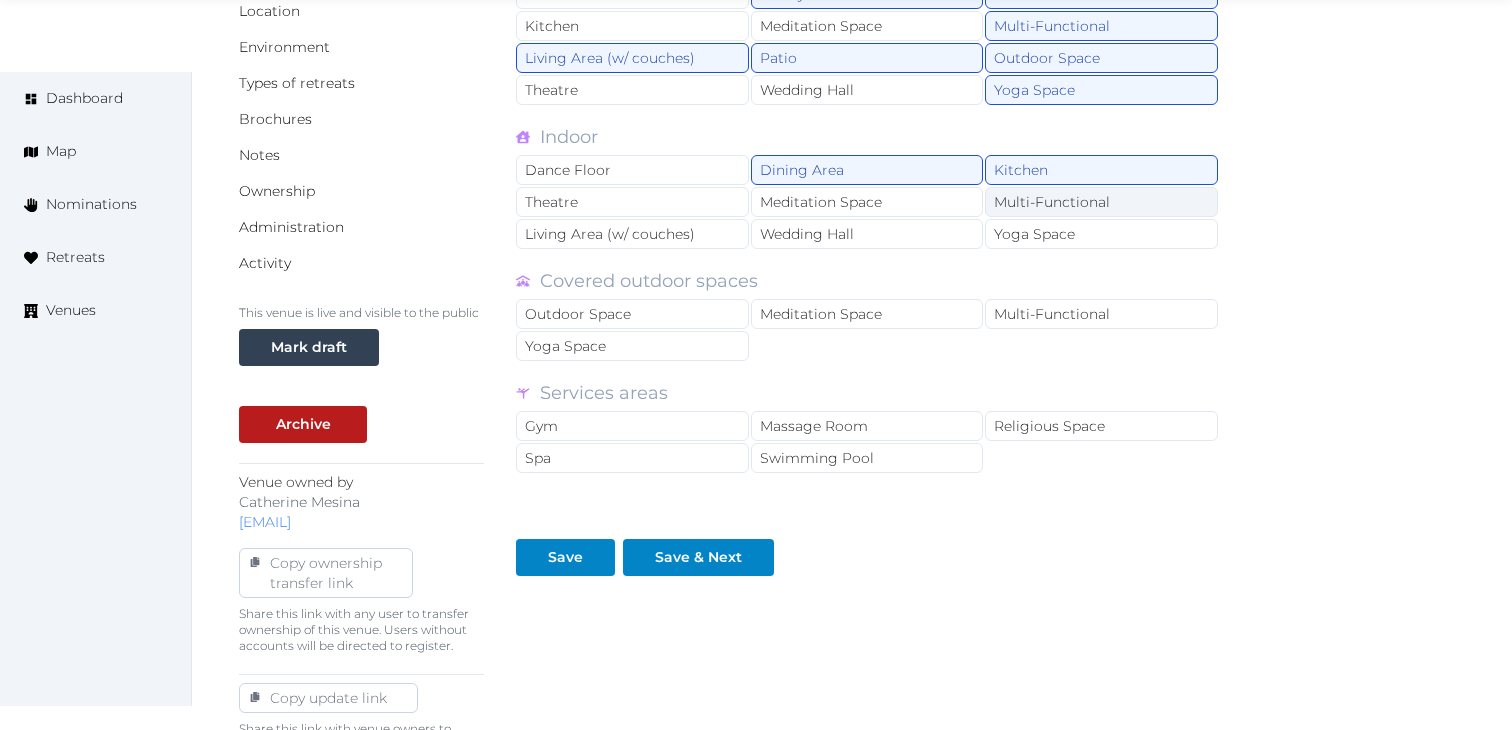 click on "Multi-Functional" at bounding box center (1101, 202) 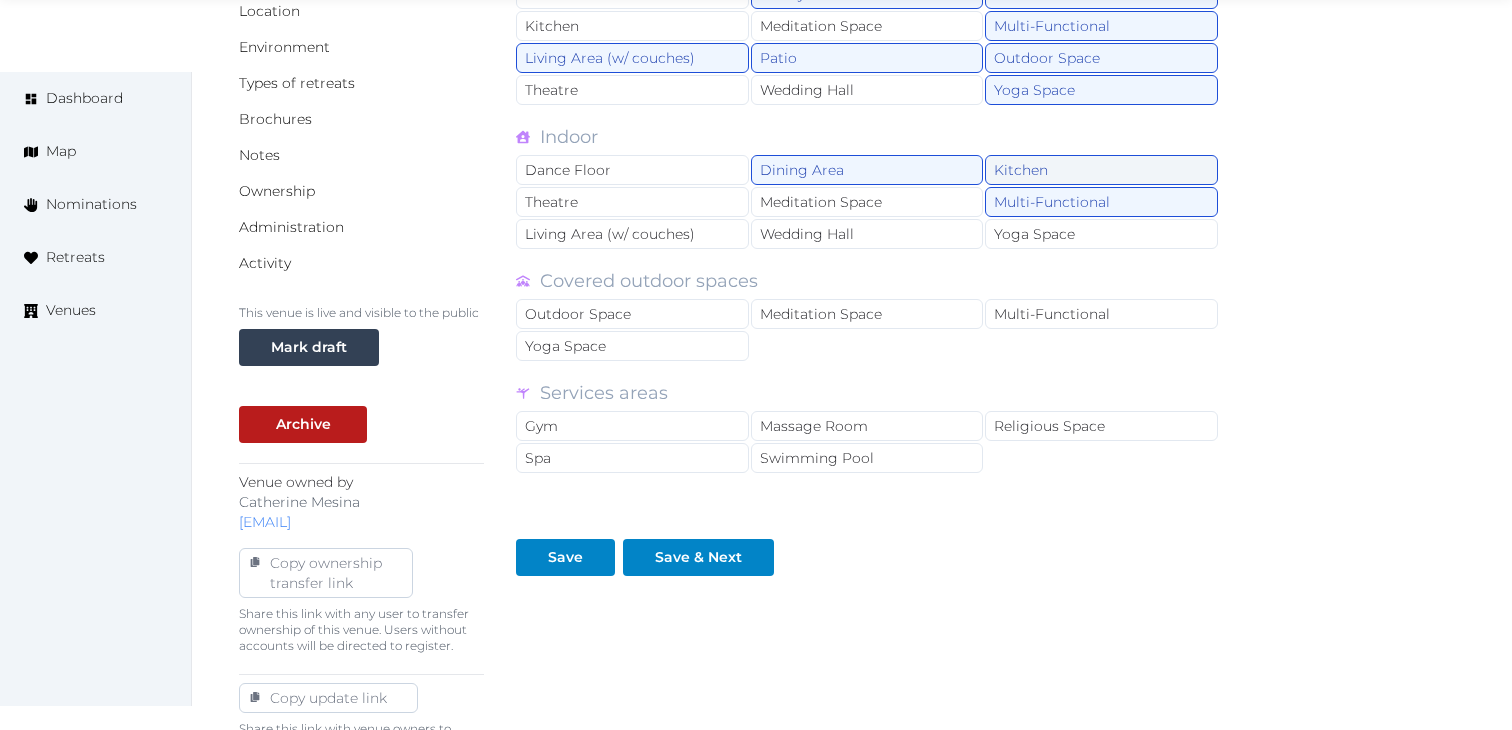 click on "Kitchen" at bounding box center (1101, 170) 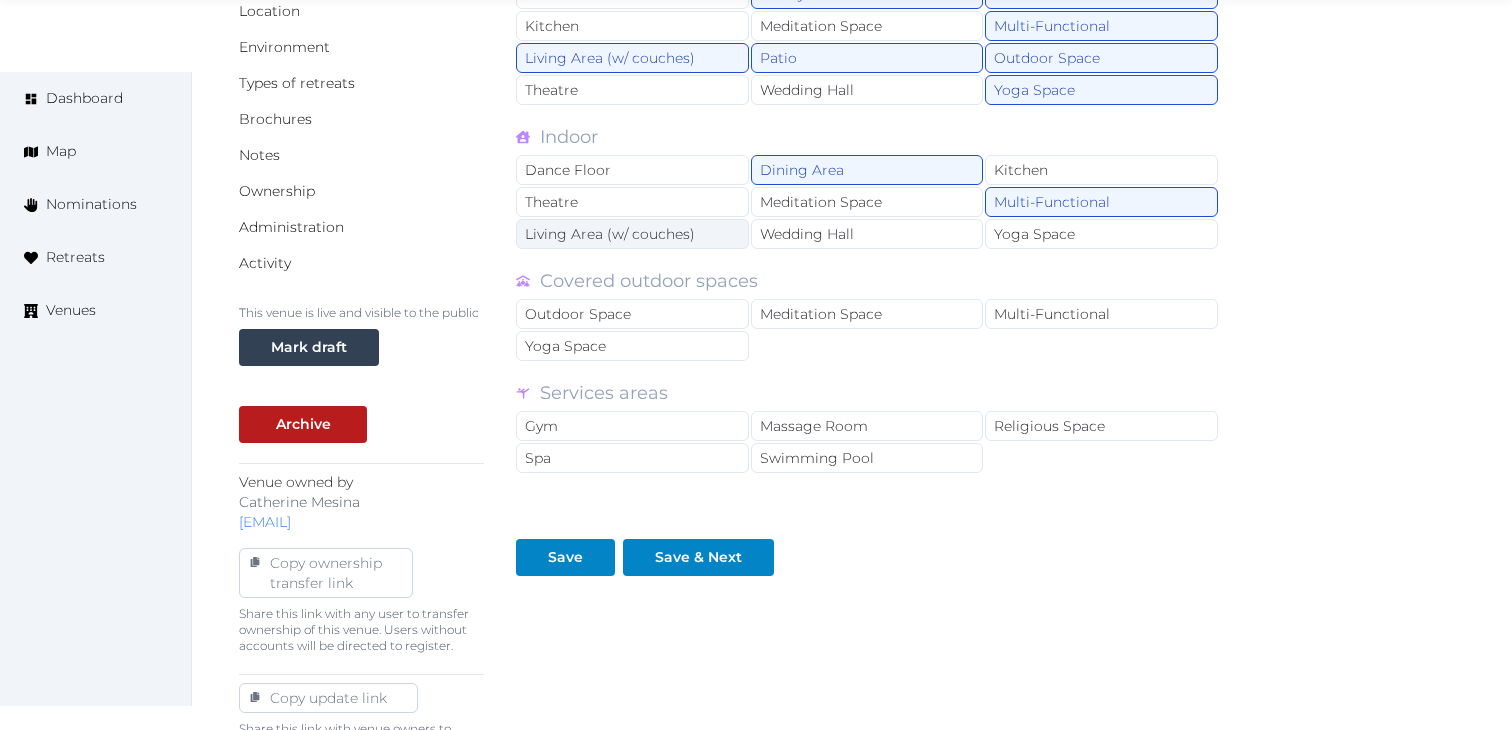 click on "Living Area (w/ couches)" at bounding box center [632, 234] 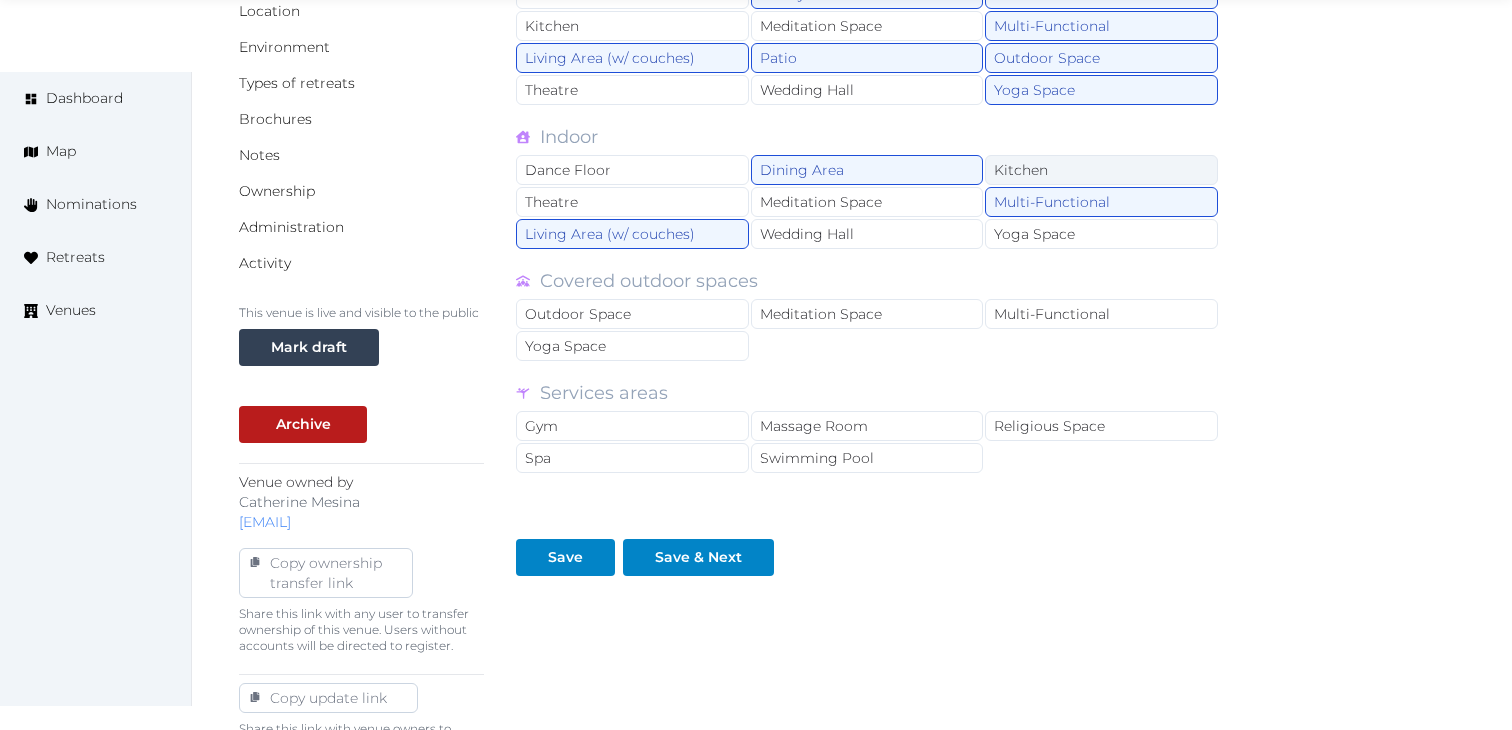 click on "Kitchen" at bounding box center (1101, 170) 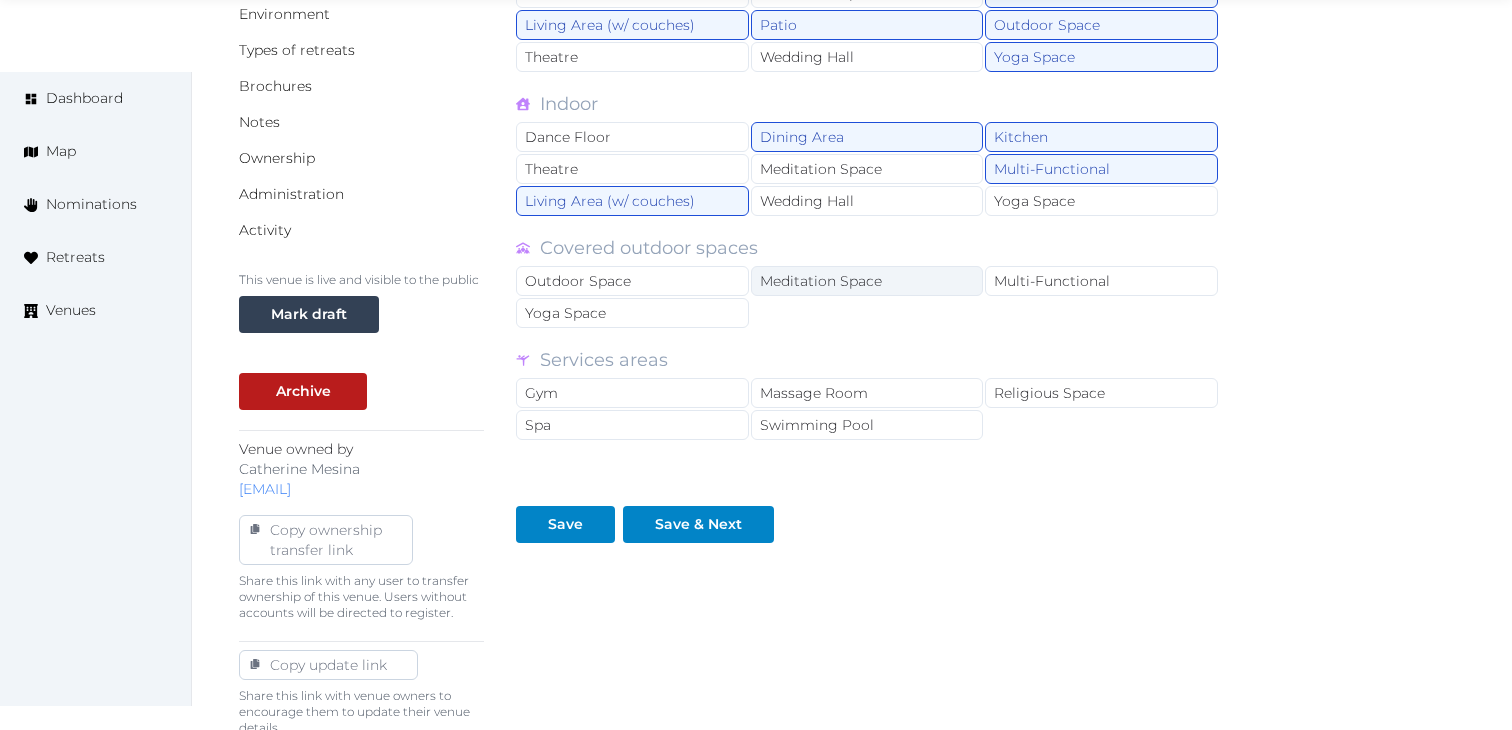 scroll, scrollTop: 528, scrollLeft: 0, axis: vertical 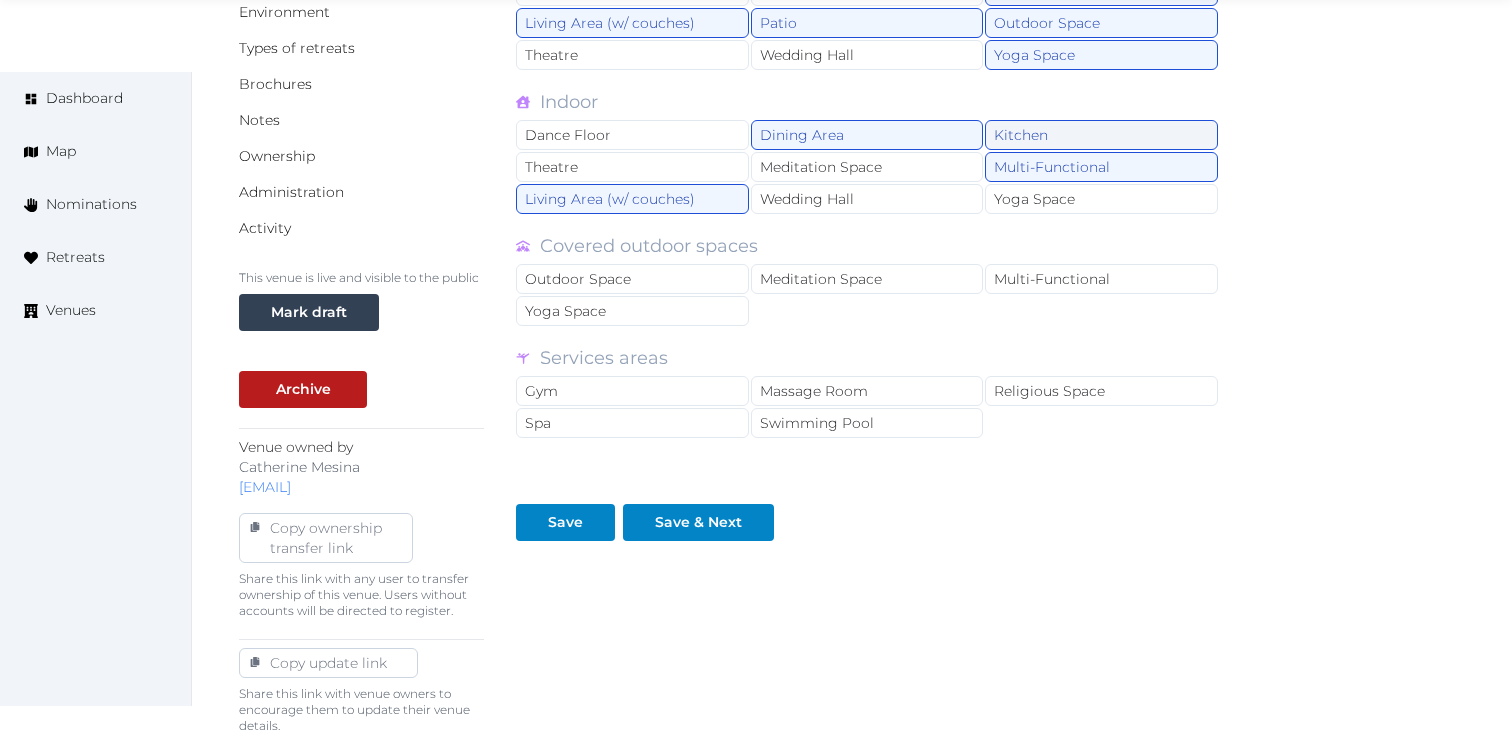 click on "Kitchen" at bounding box center [1101, 135] 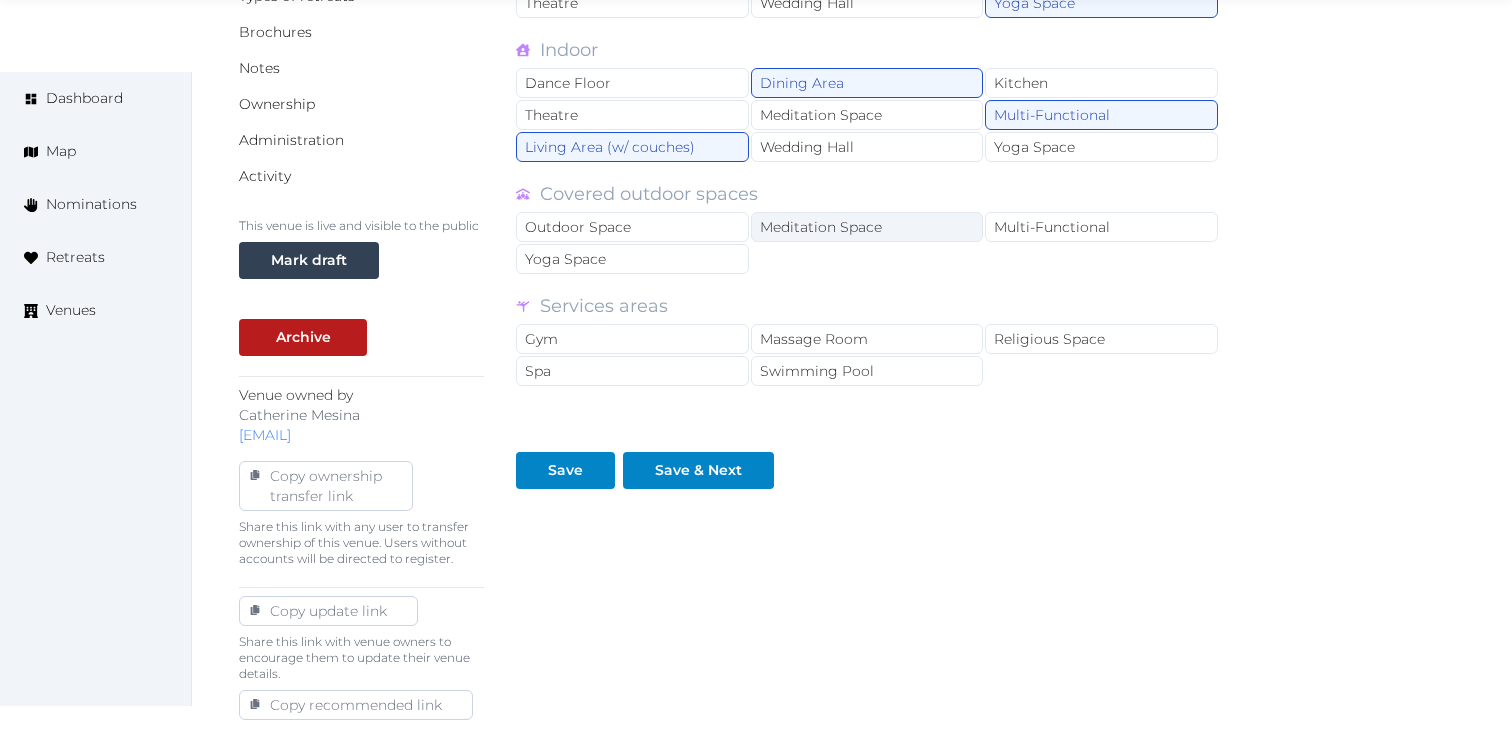 scroll, scrollTop: 582, scrollLeft: 0, axis: vertical 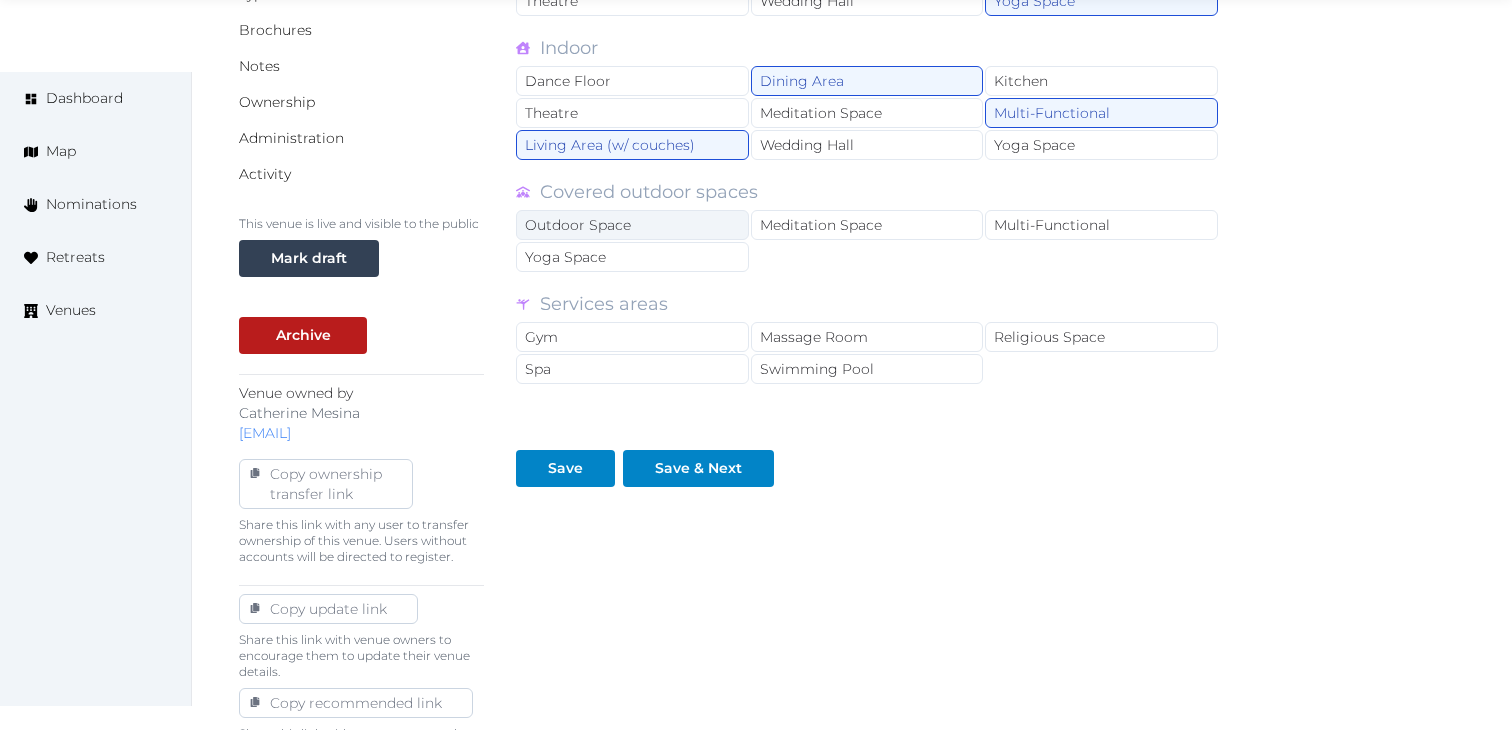 click on "Outdoor Space" at bounding box center (632, 225) 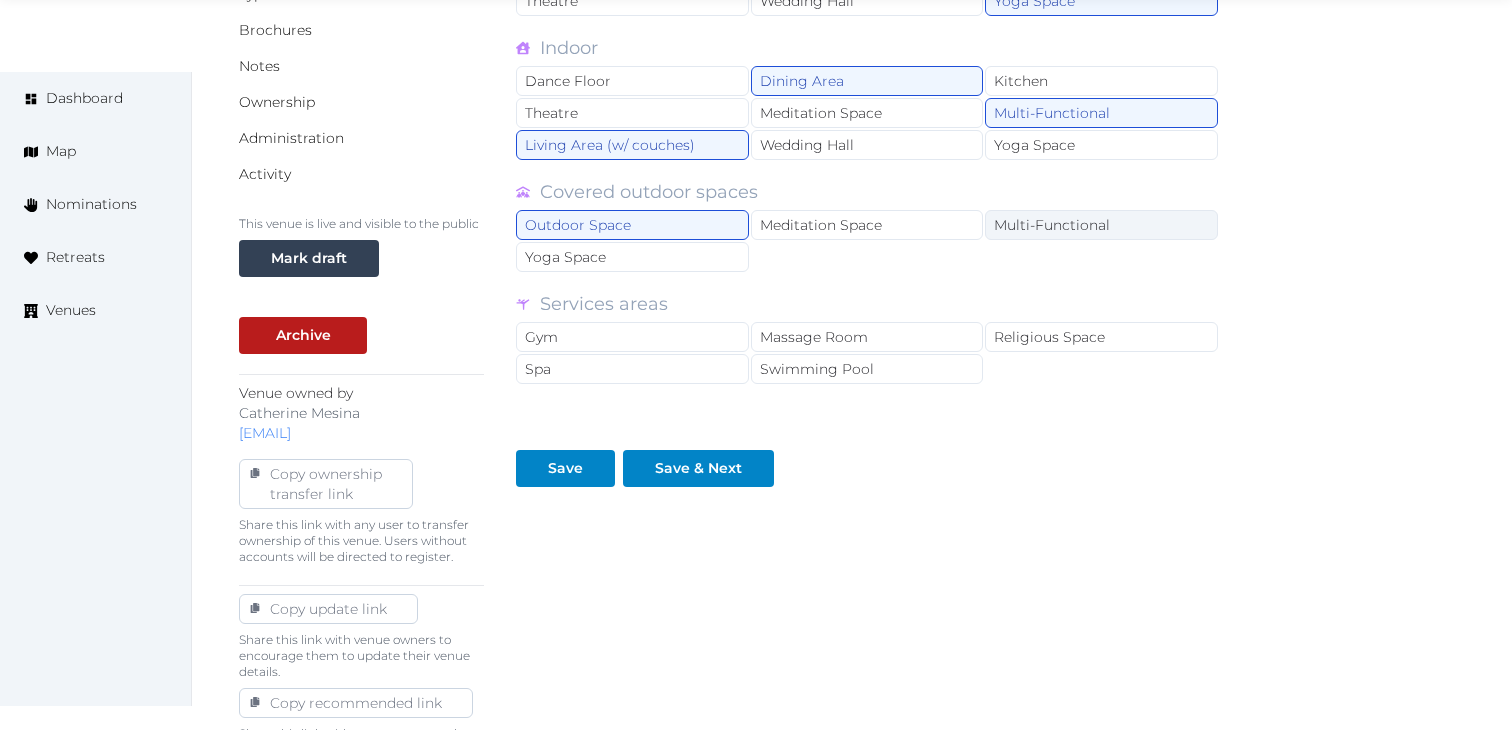 click on "Multi-Functional" at bounding box center (1101, 225) 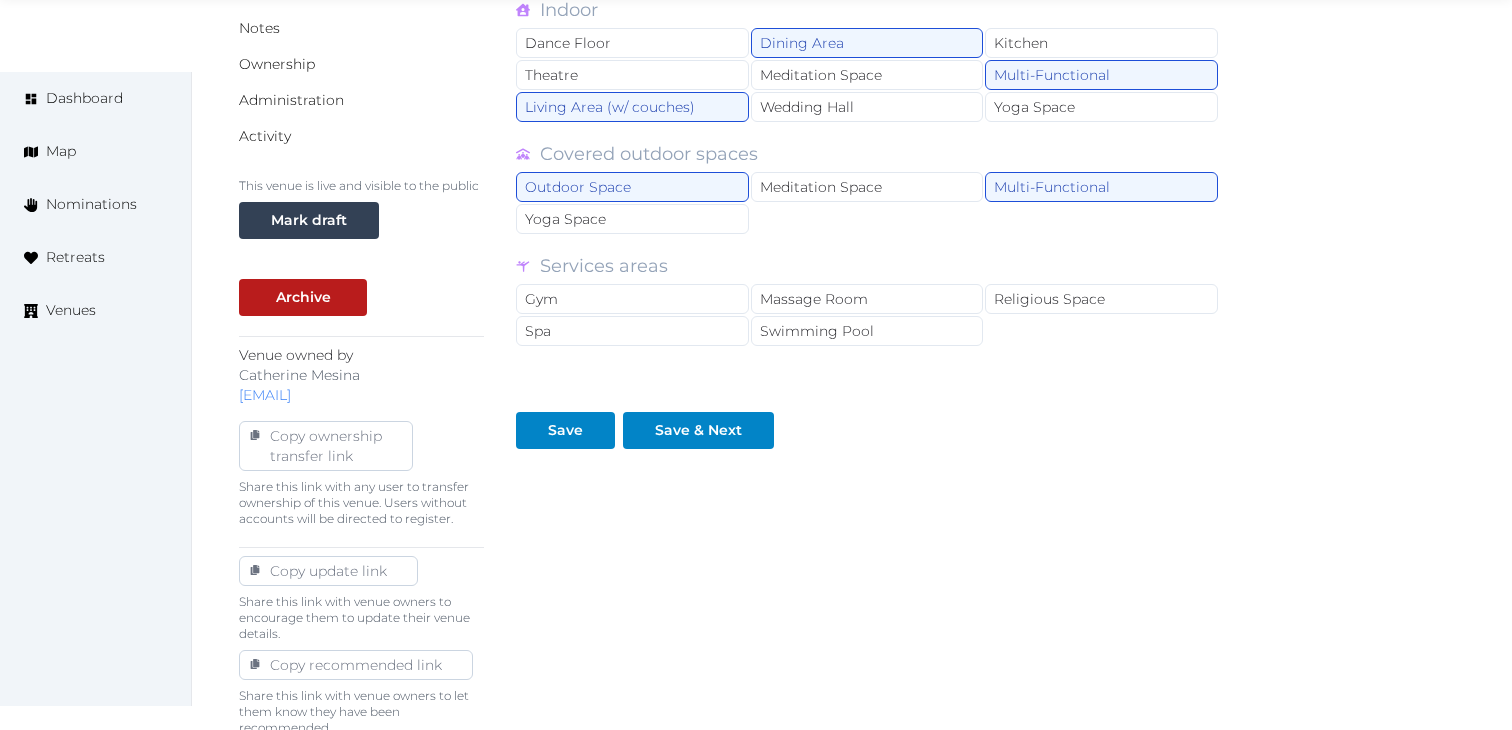 scroll, scrollTop: 623, scrollLeft: 0, axis: vertical 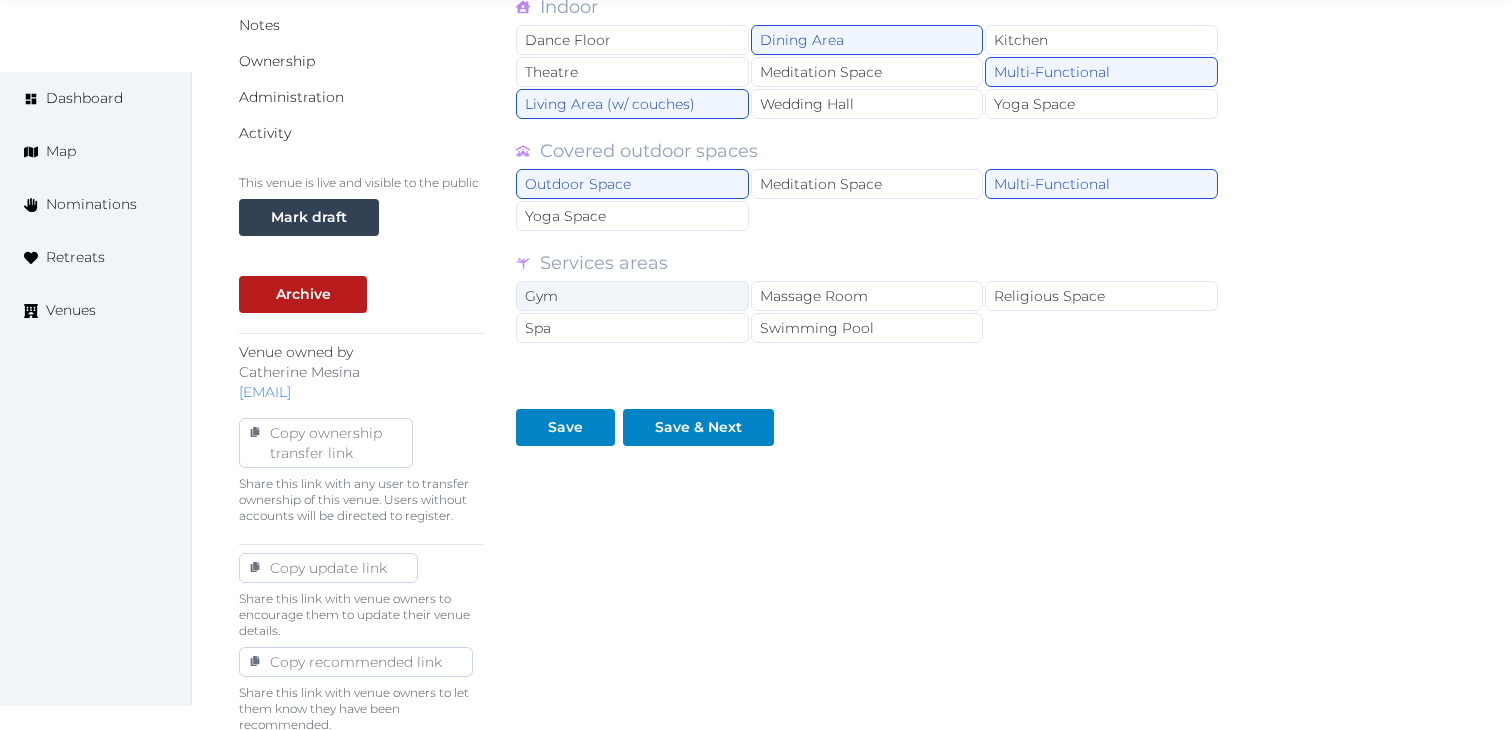 click on "Gym" at bounding box center (632, 296) 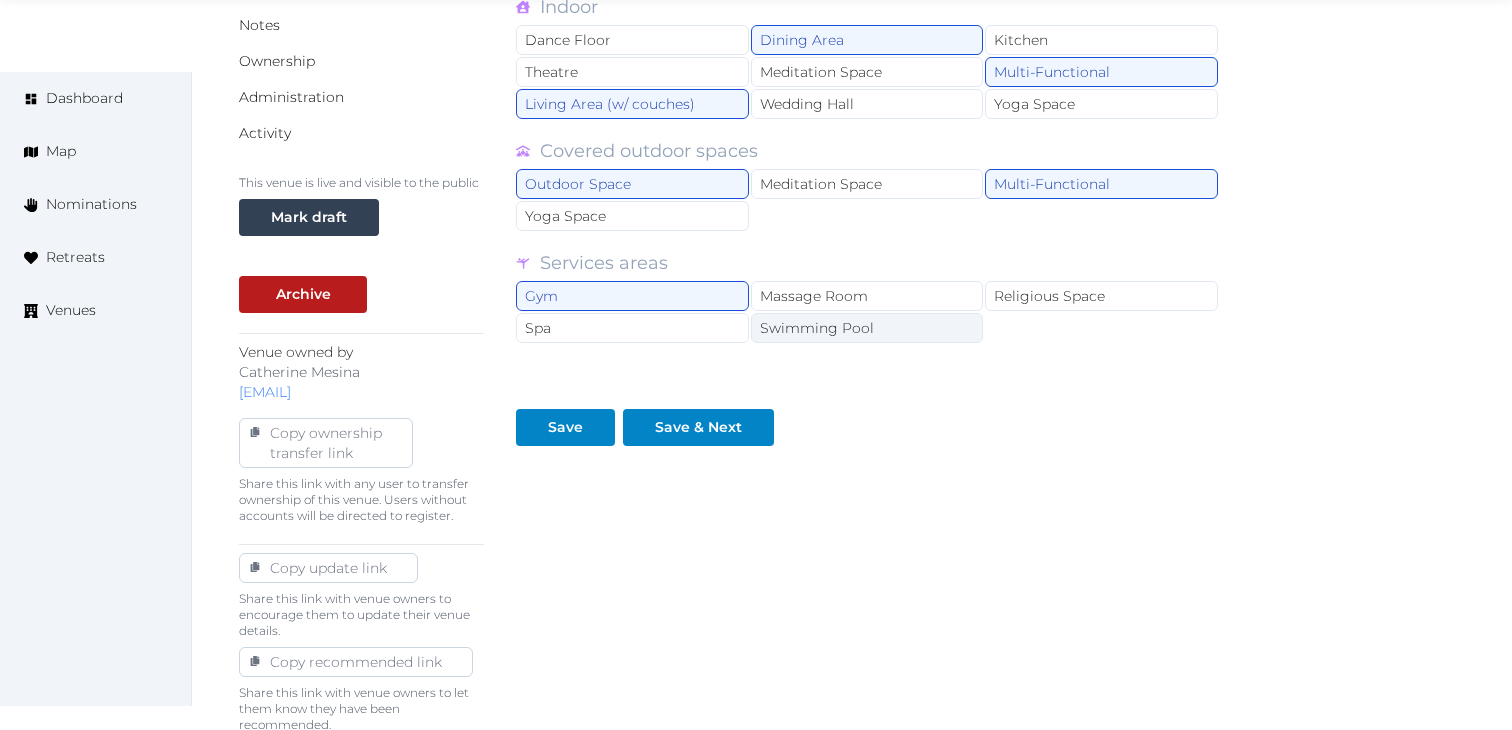 click on "Swimming Pool" at bounding box center (867, 328) 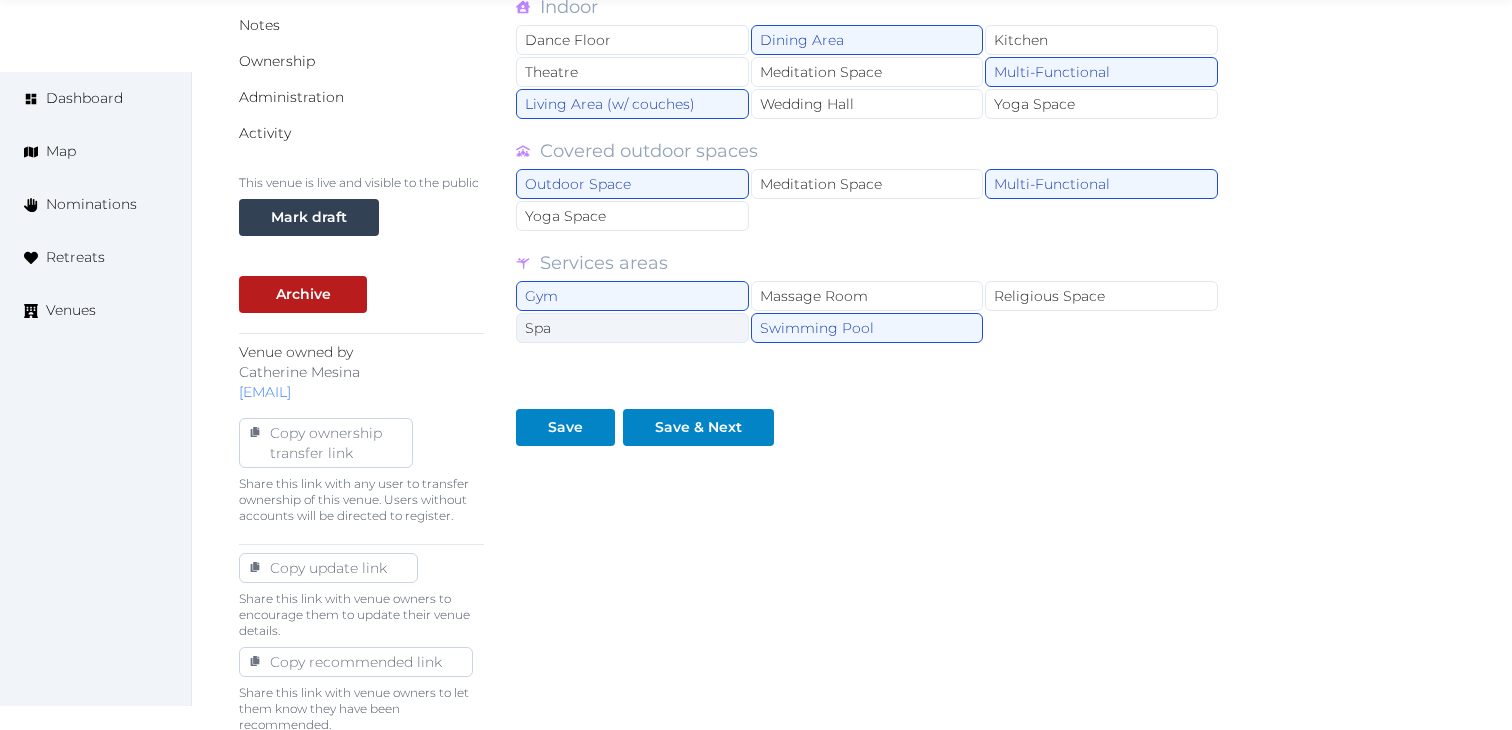 click on "Spa" at bounding box center (632, 328) 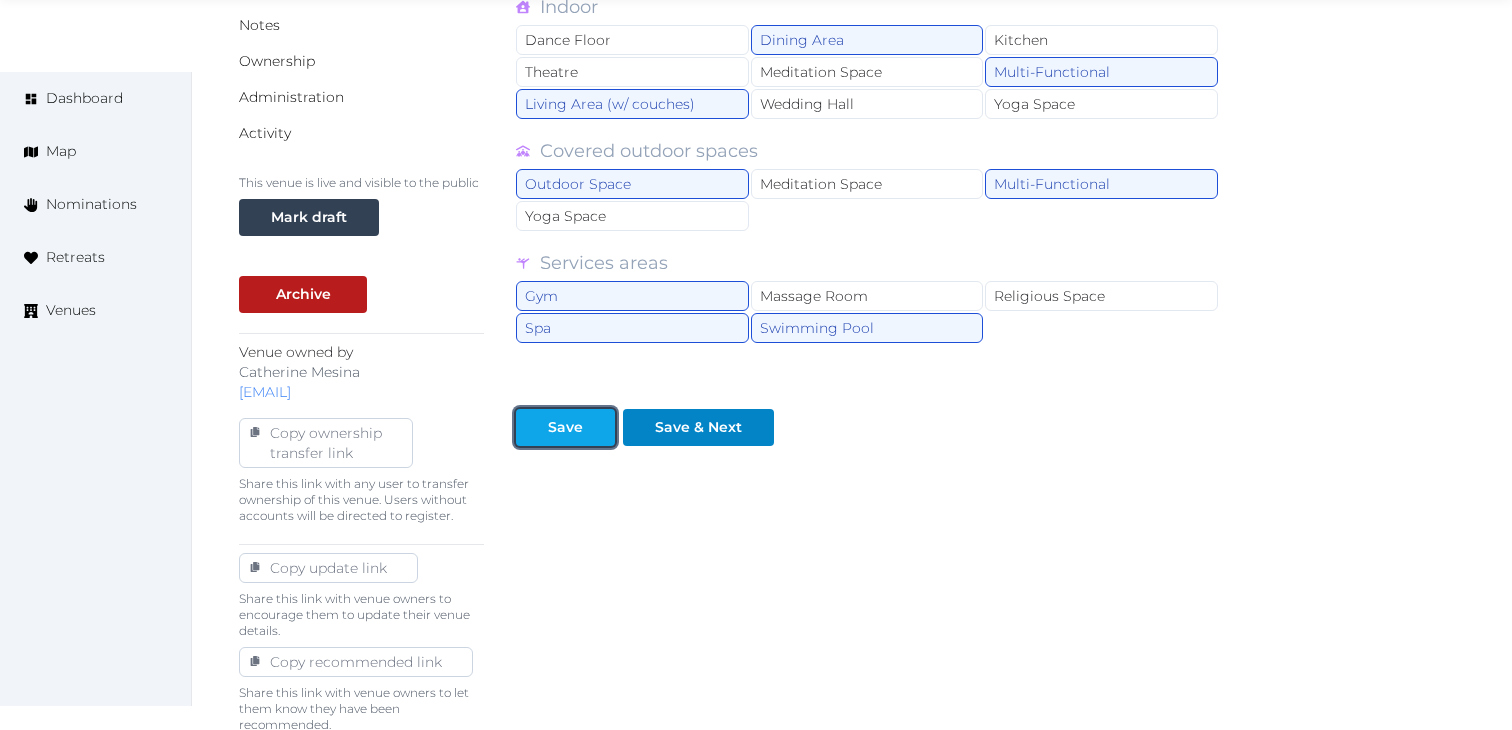 click at bounding box center (599, 427) 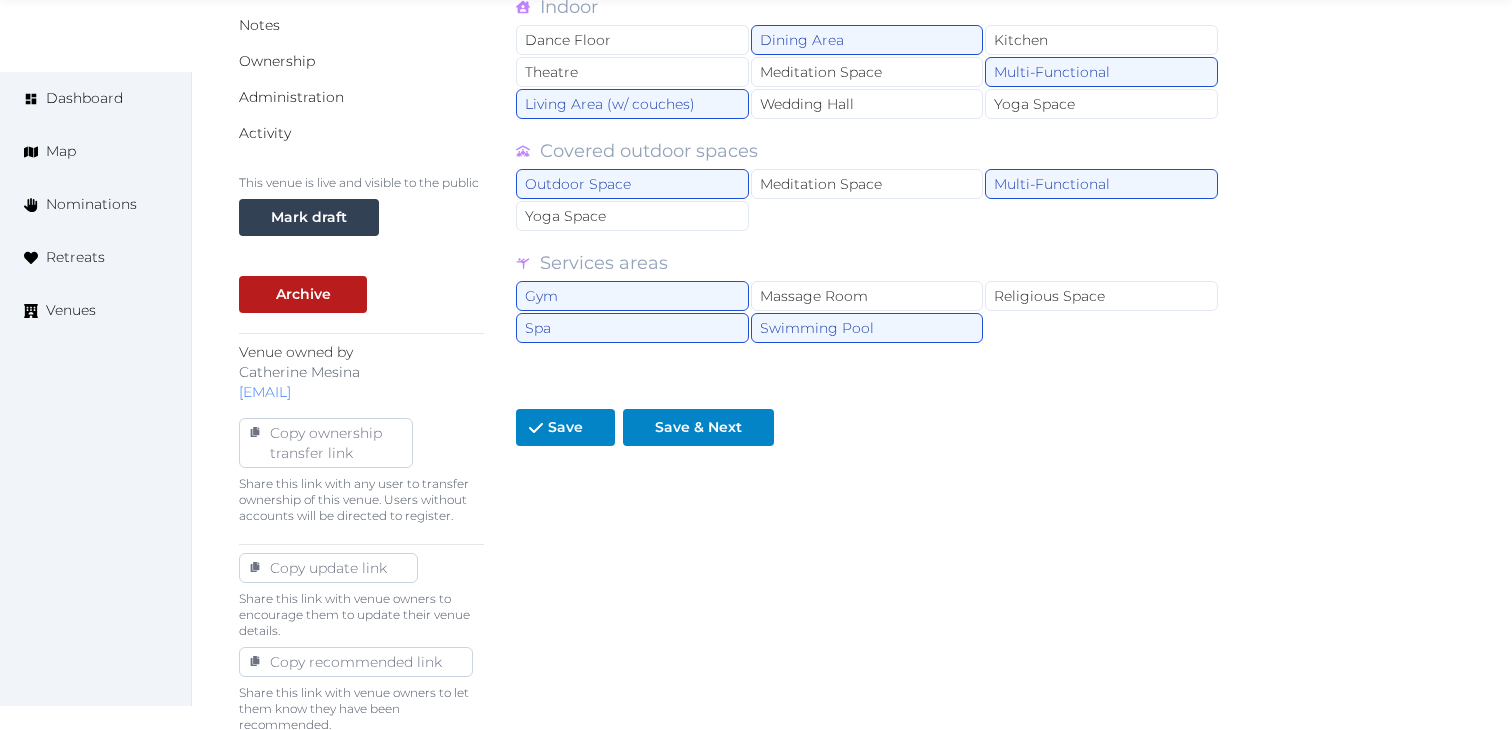 click on "Types of Retreat Spaces Working and presenting Breakout Rooms Boardroom Conference Room Co-Working Stations Large Communal Dining / Meeting Table Meeting Room Stage Workshop Outdoor Beach Dance Floor Dining Area Fire Pit Grassy Area Outdoor In Nature Kitchen Meditation Space Multi-Functional Living Area (w/ couches) Patio Outdoor Space Theatre Wedding Hall Yoga Space Indoor Dance Floor Dining Area Kitchen Theatre Meditation Space Multi-Functional Living Area (w/ couches) Wedding Hall Yoga Space Covered outdoor spaces Outdoor Space Meditation Space Multi-Functional Yoga Space Services areas Gym Massage Room Religious Space Spa Swimming Pool Save  Save & Next" at bounding box center (868, 203) 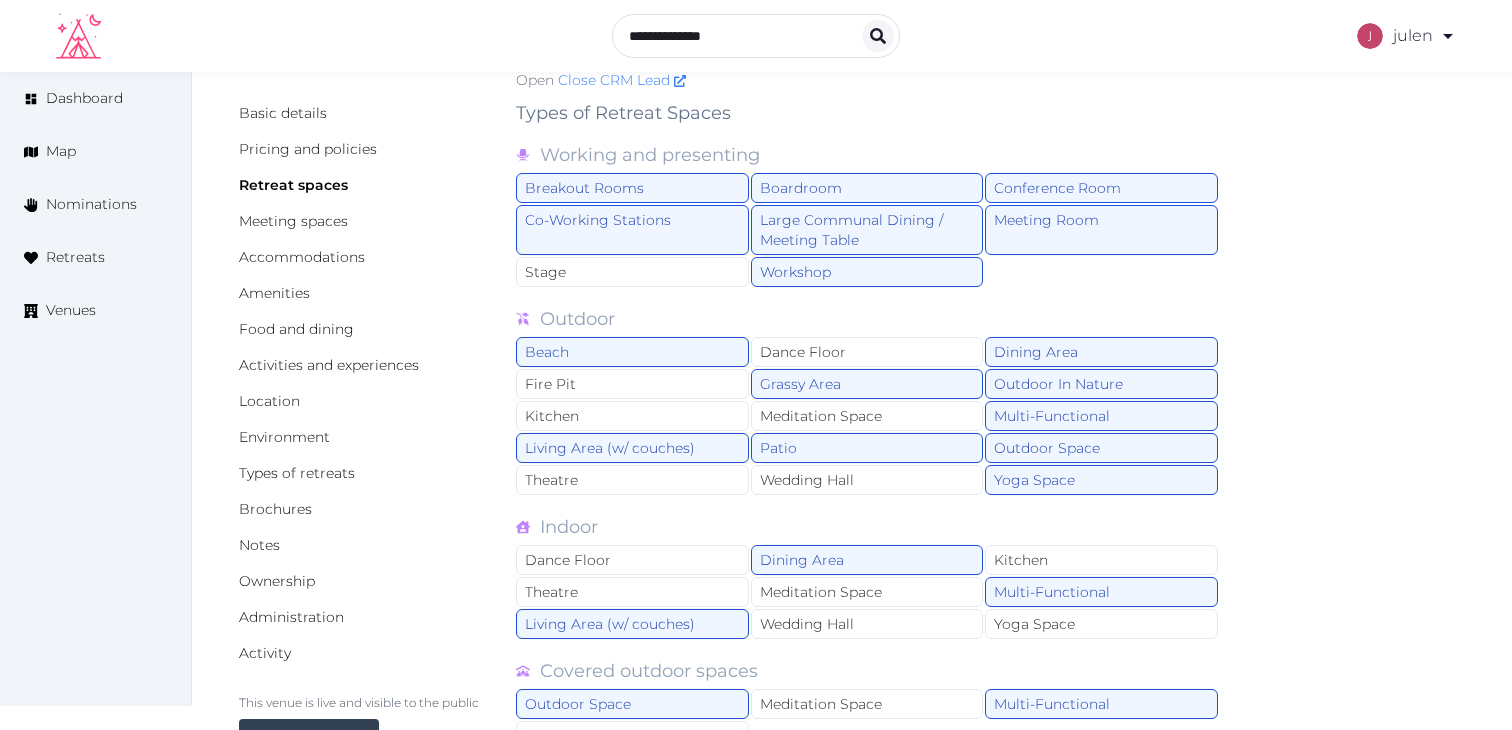 scroll, scrollTop: 74, scrollLeft: 0, axis: vertical 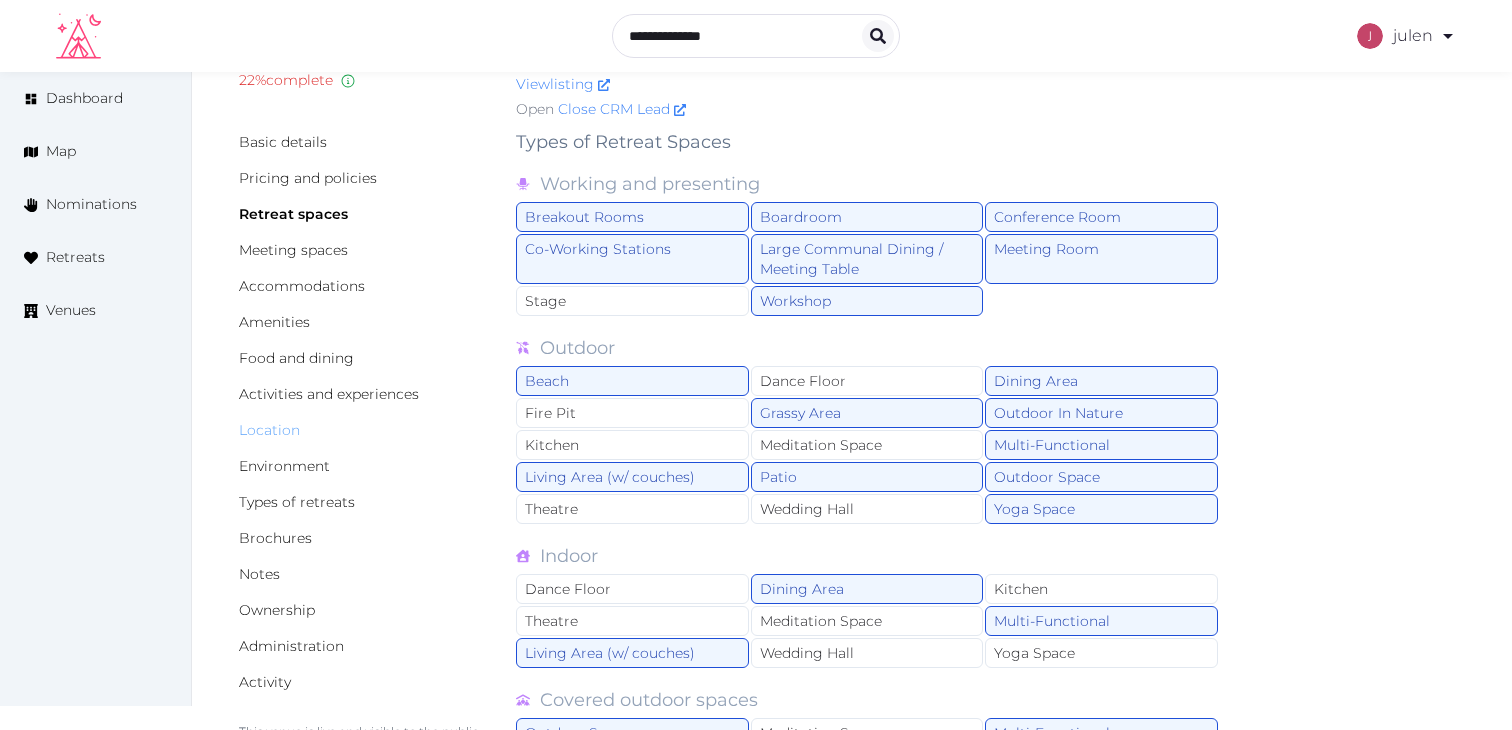 click on "Location" at bounding box center [269, 430] 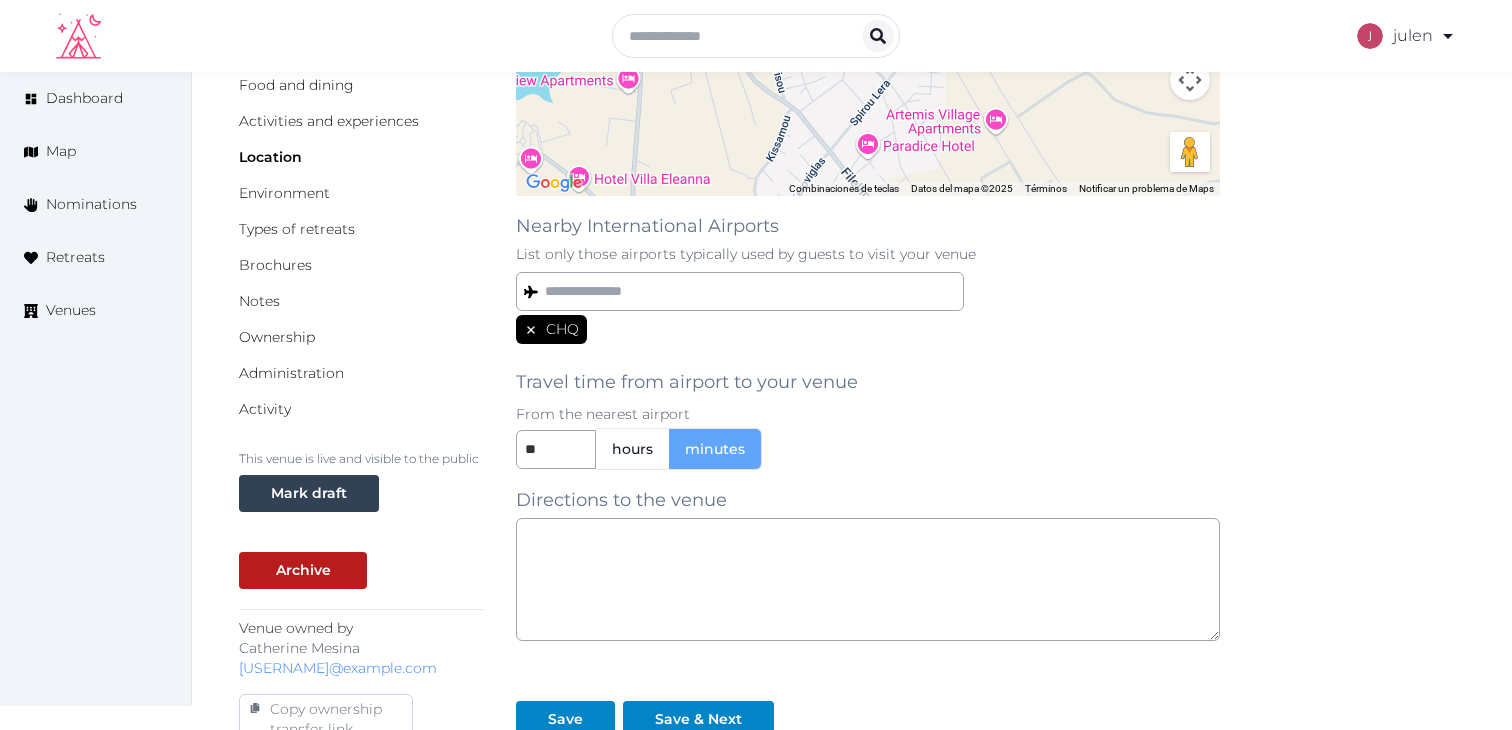 scroll, scrollTop: 0, scrollLeft: 0, axis: both 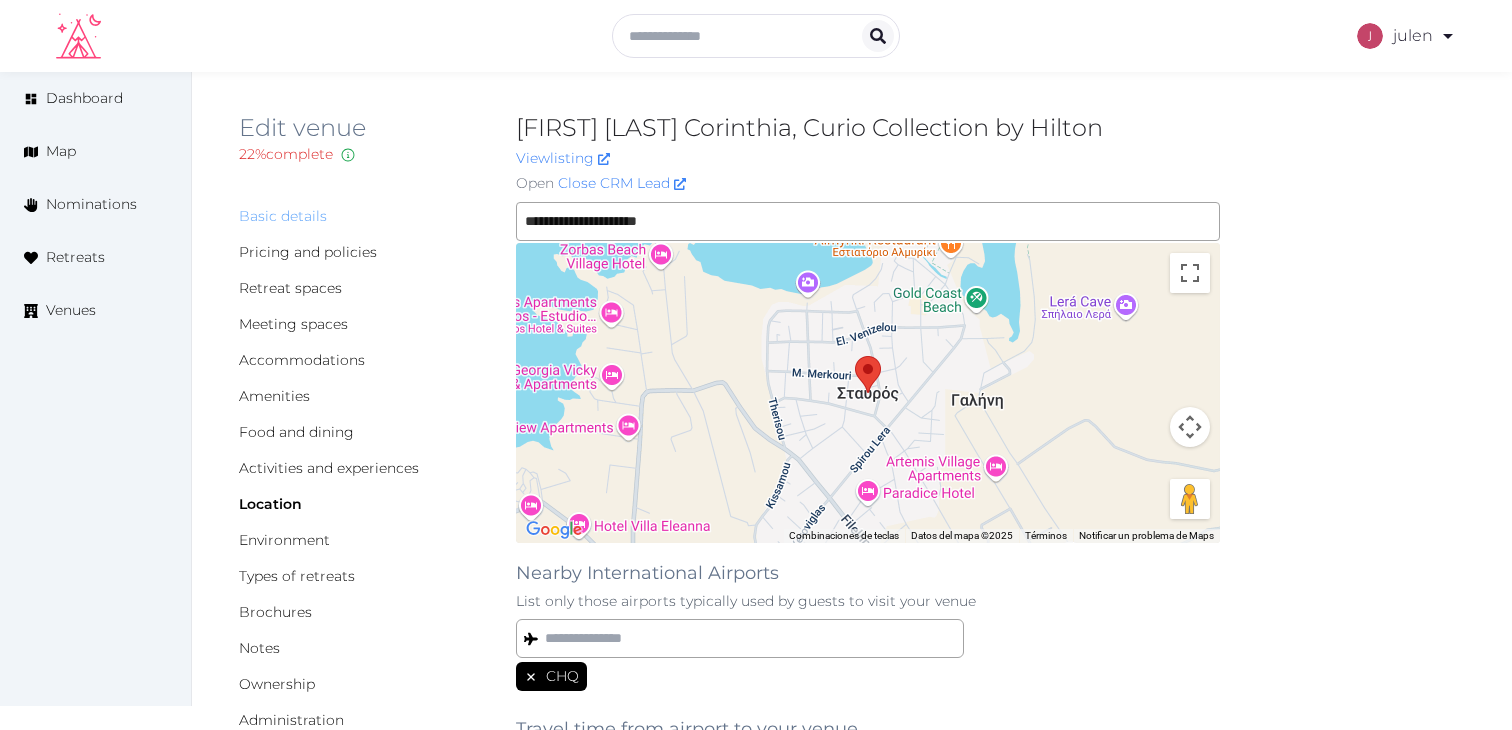 click on "Basic details" at bounding box center (283, 216) 